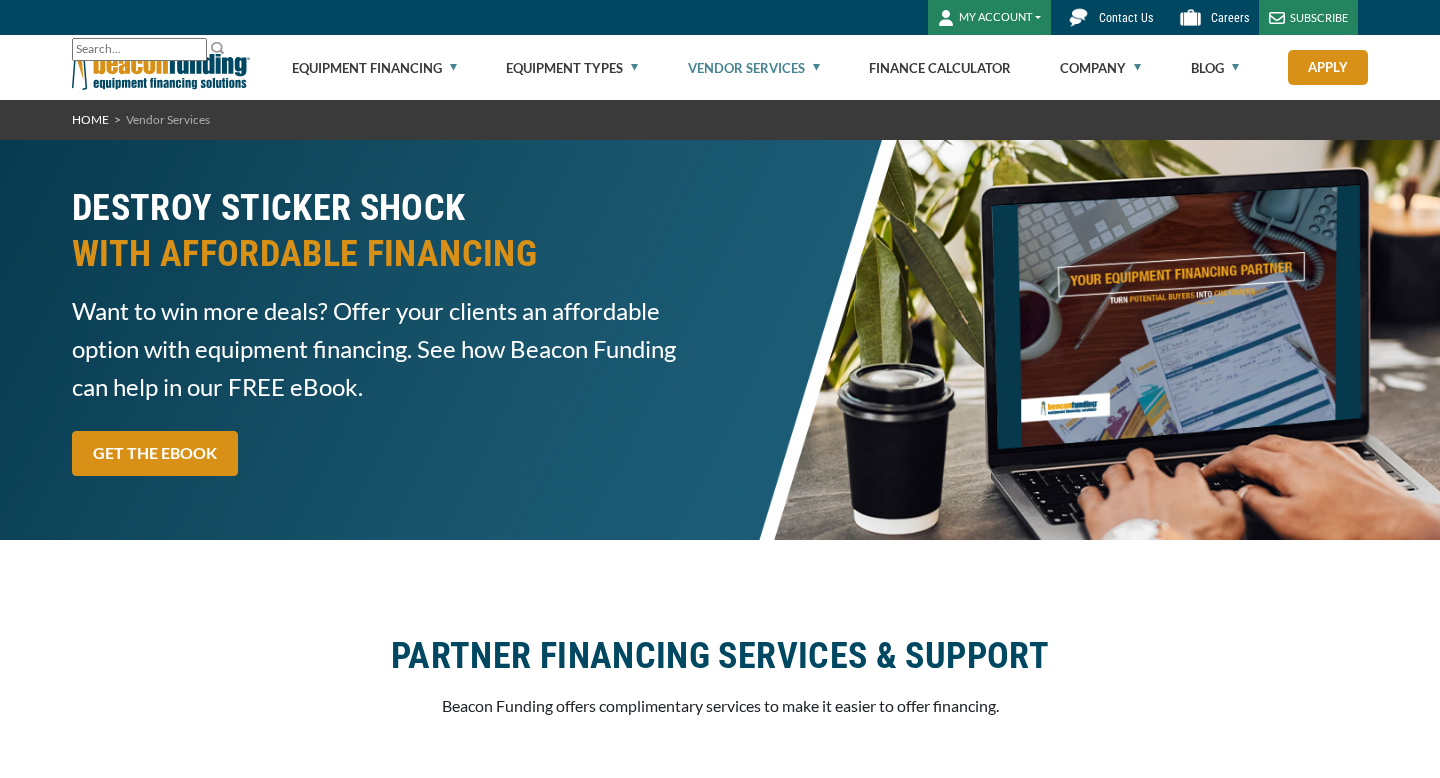 scroll, scrollTop: 0, scrollLeft: 0, axis: both 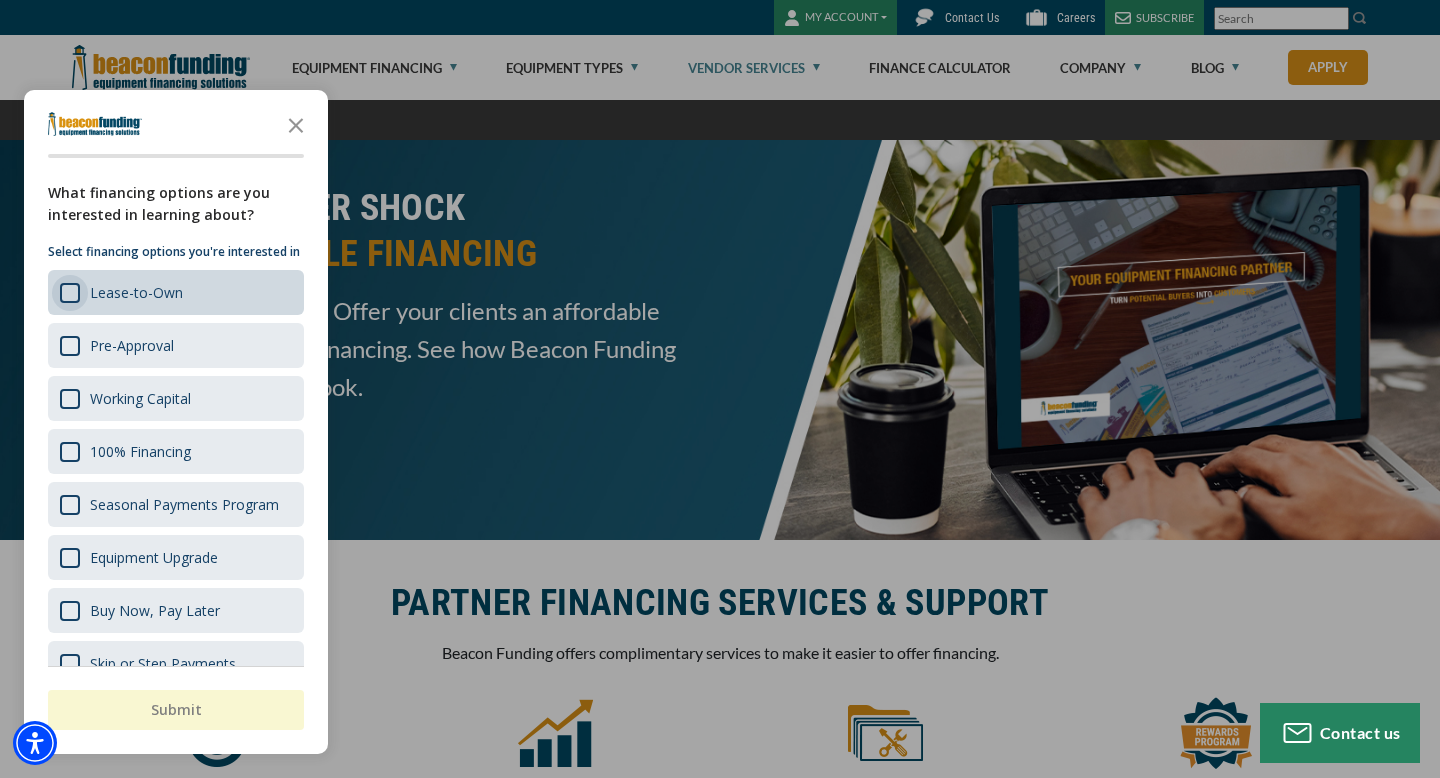 click at bounding box center (70, 293) 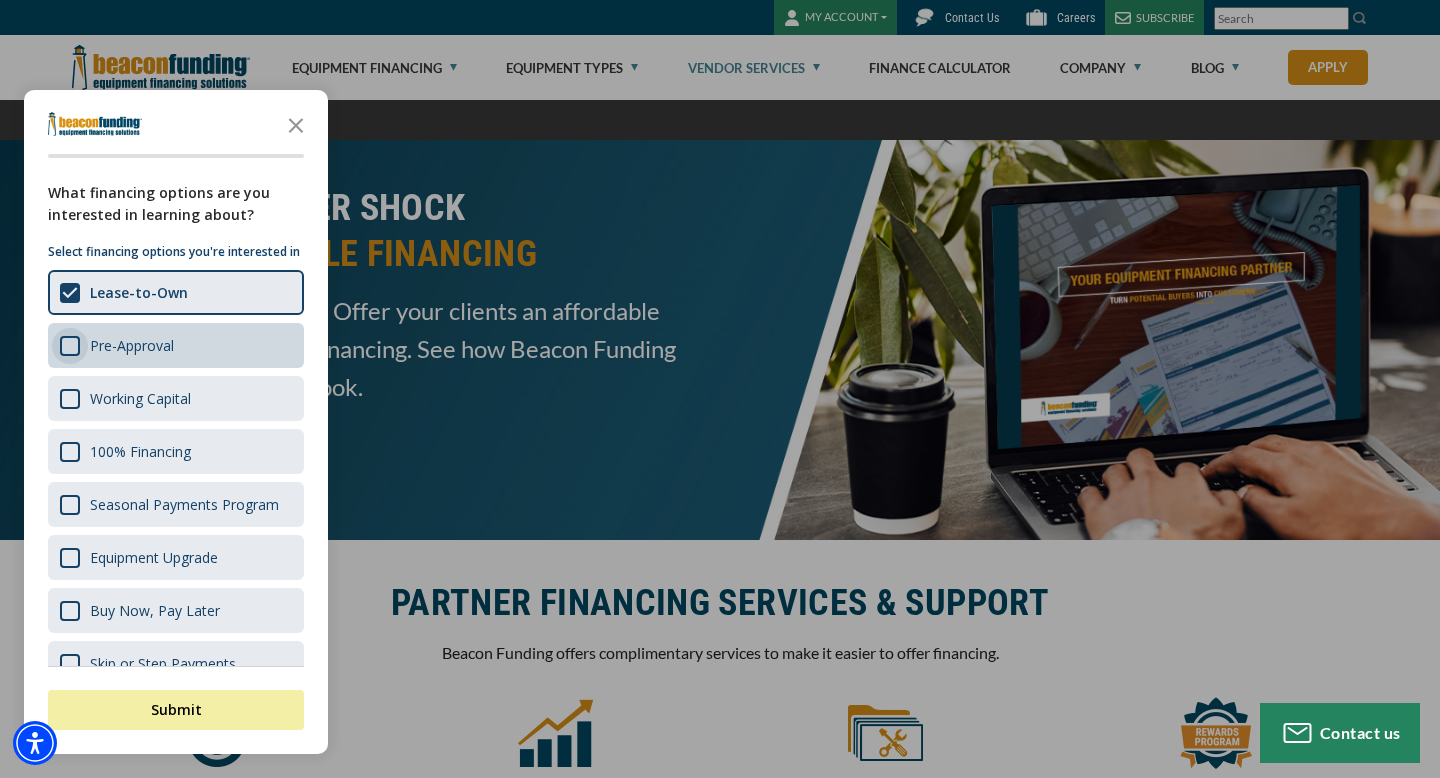click at bounding box center [70, 346] 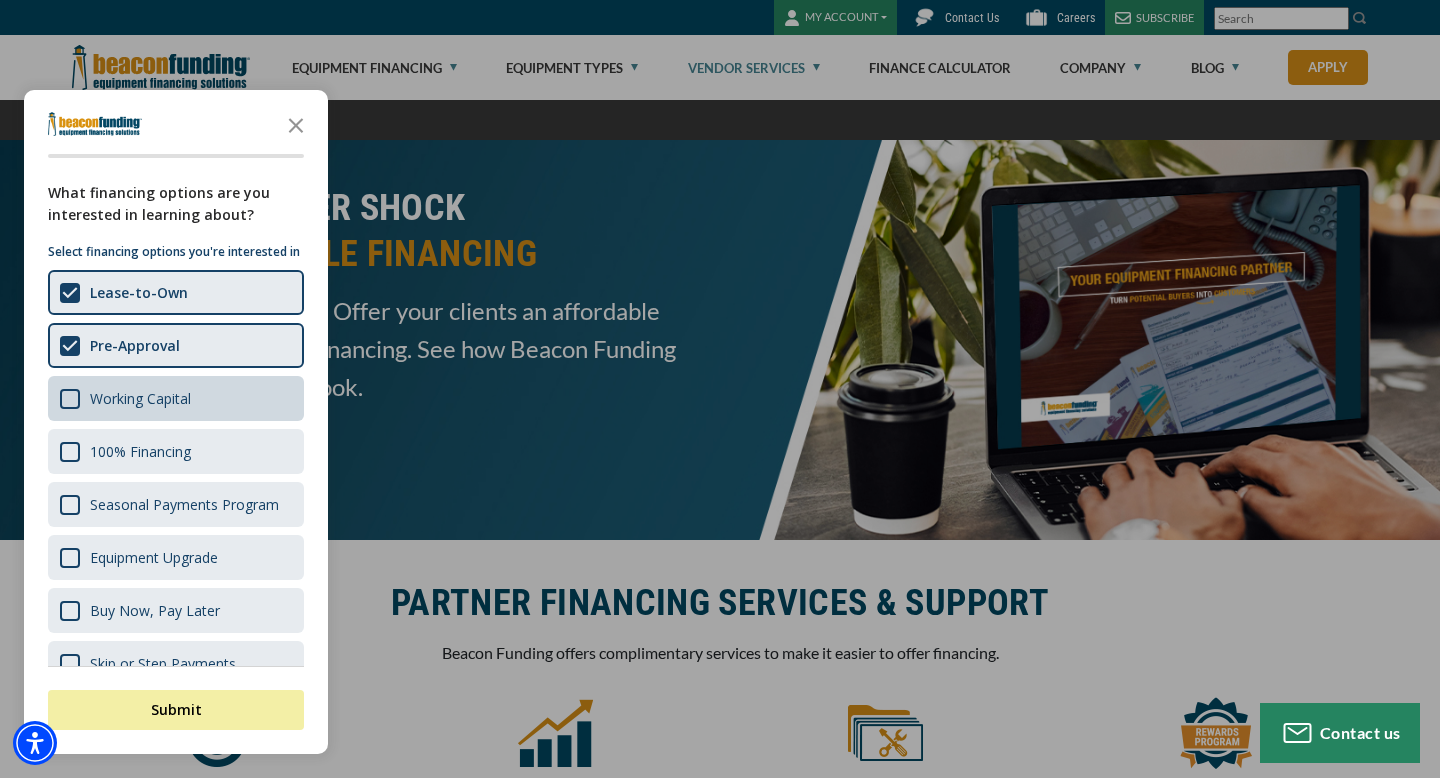 click on "Working Capital" at bounding box center [176, 398] 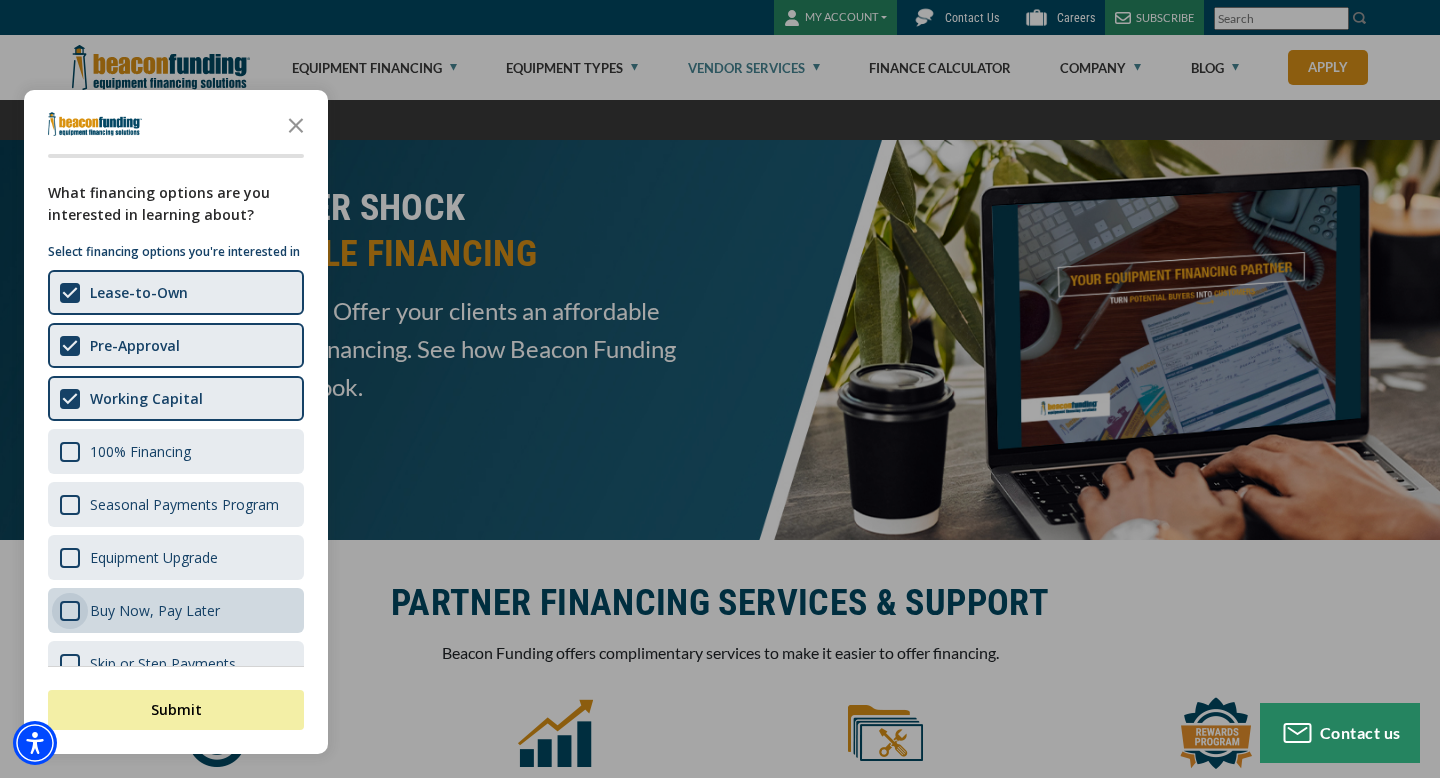 click at bounding box center [70, 611] 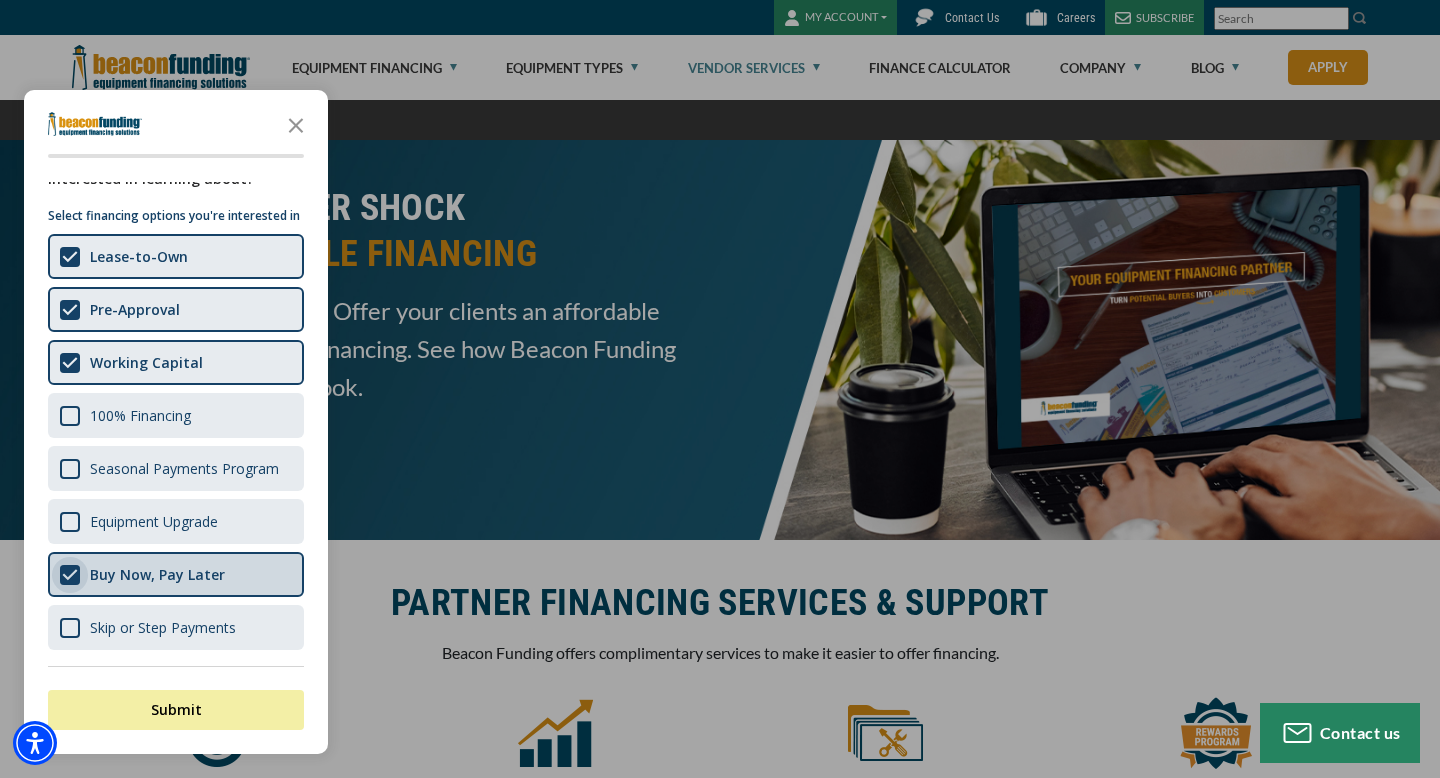 scroll, scrollTop: 56, scrollLeft: 0, axis: vertical 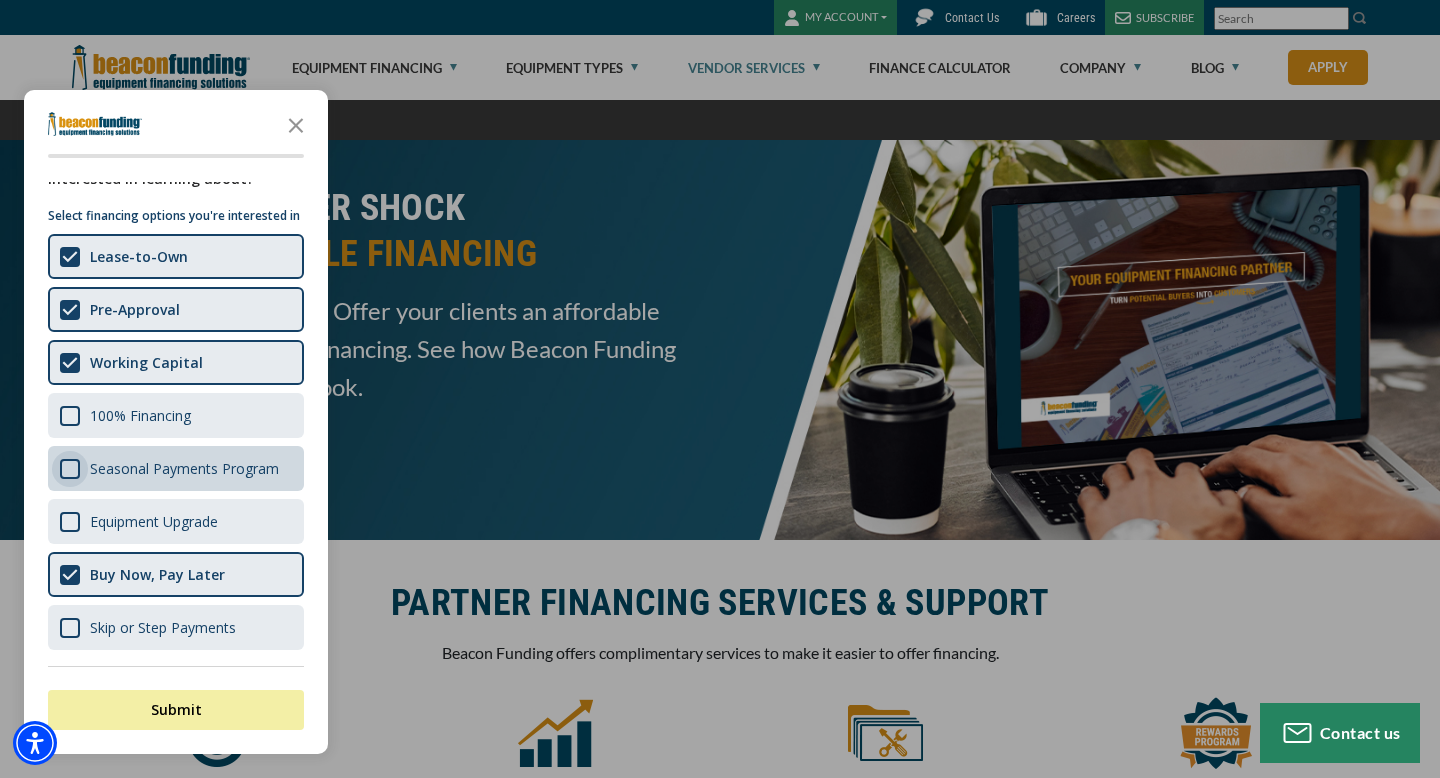 click at bounding box center [70, 469] 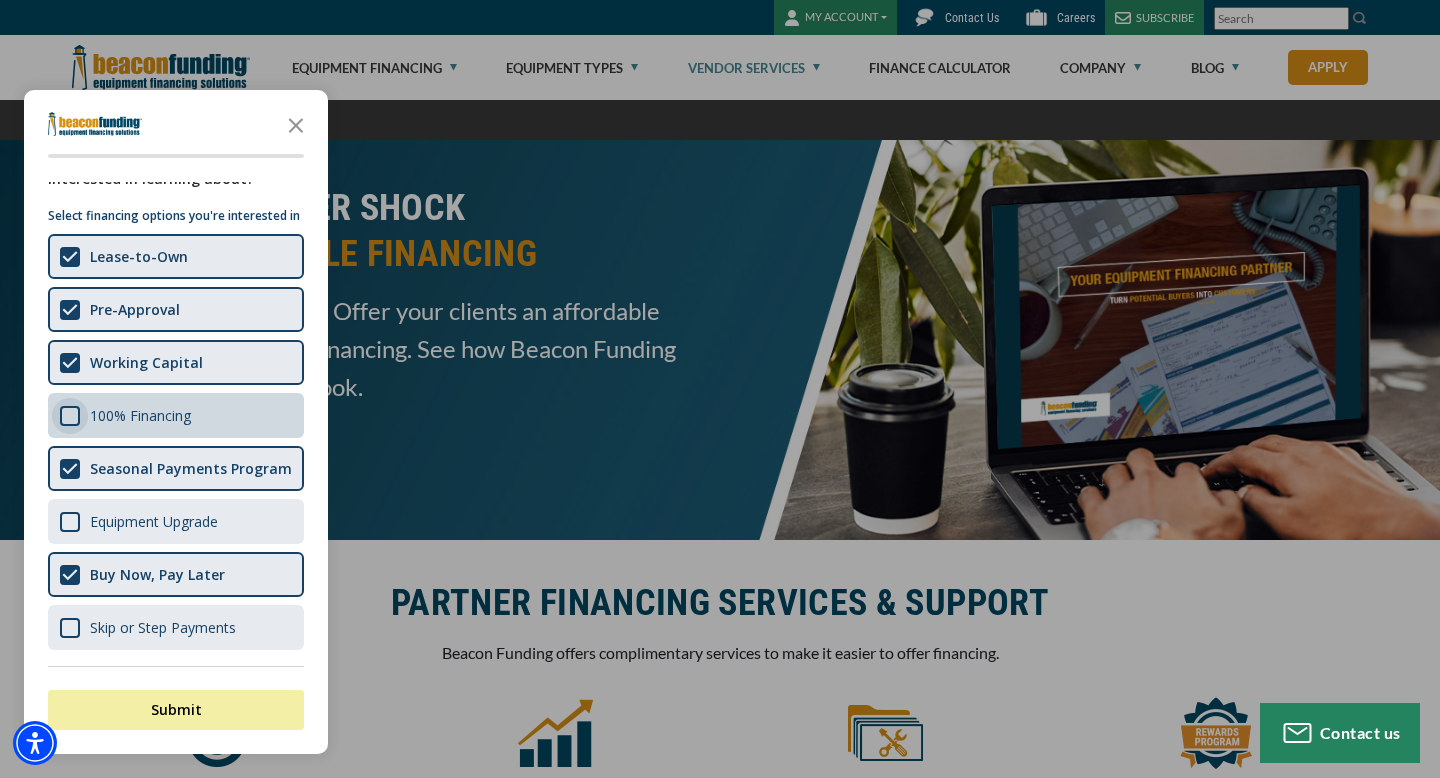 click at bounding box center [70, 416] 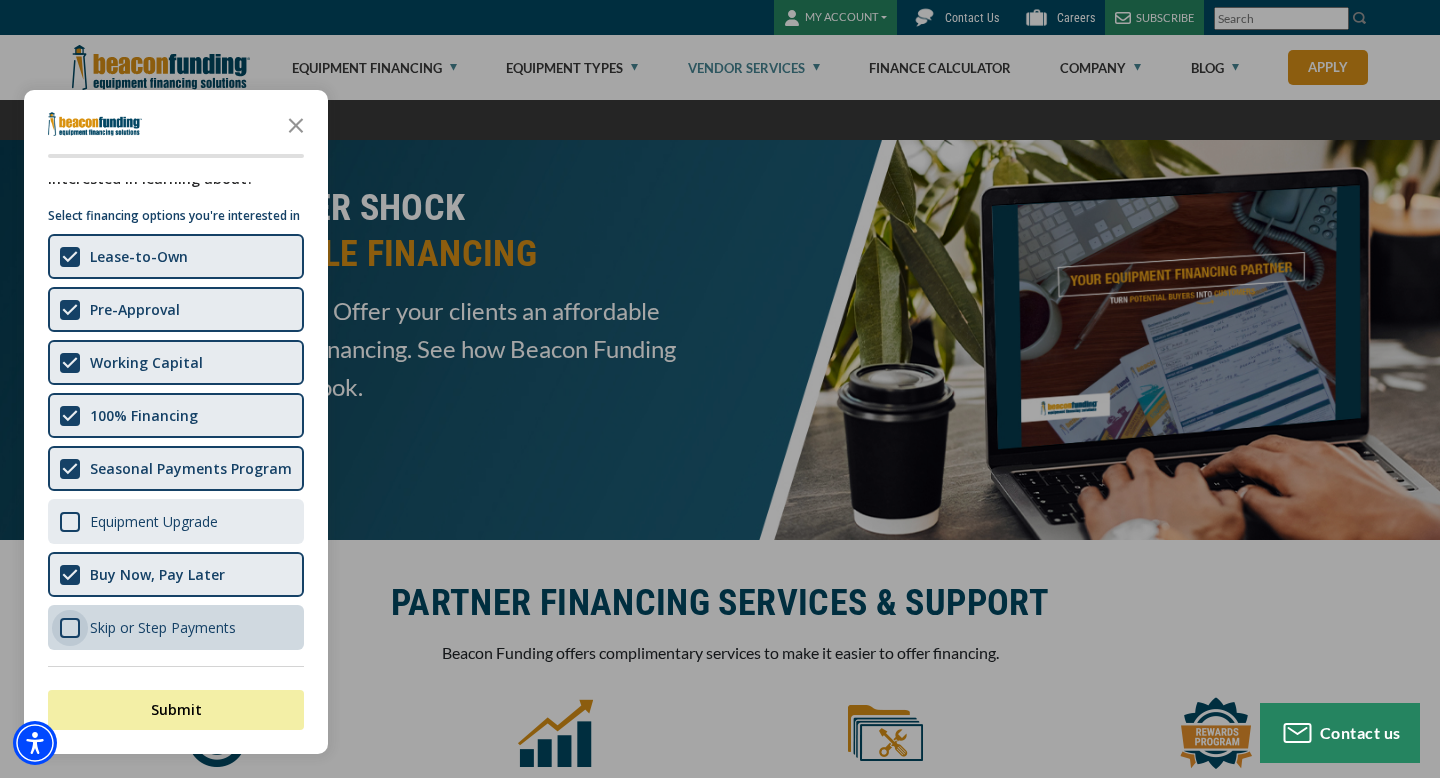 click at bounding box center [70, 628] 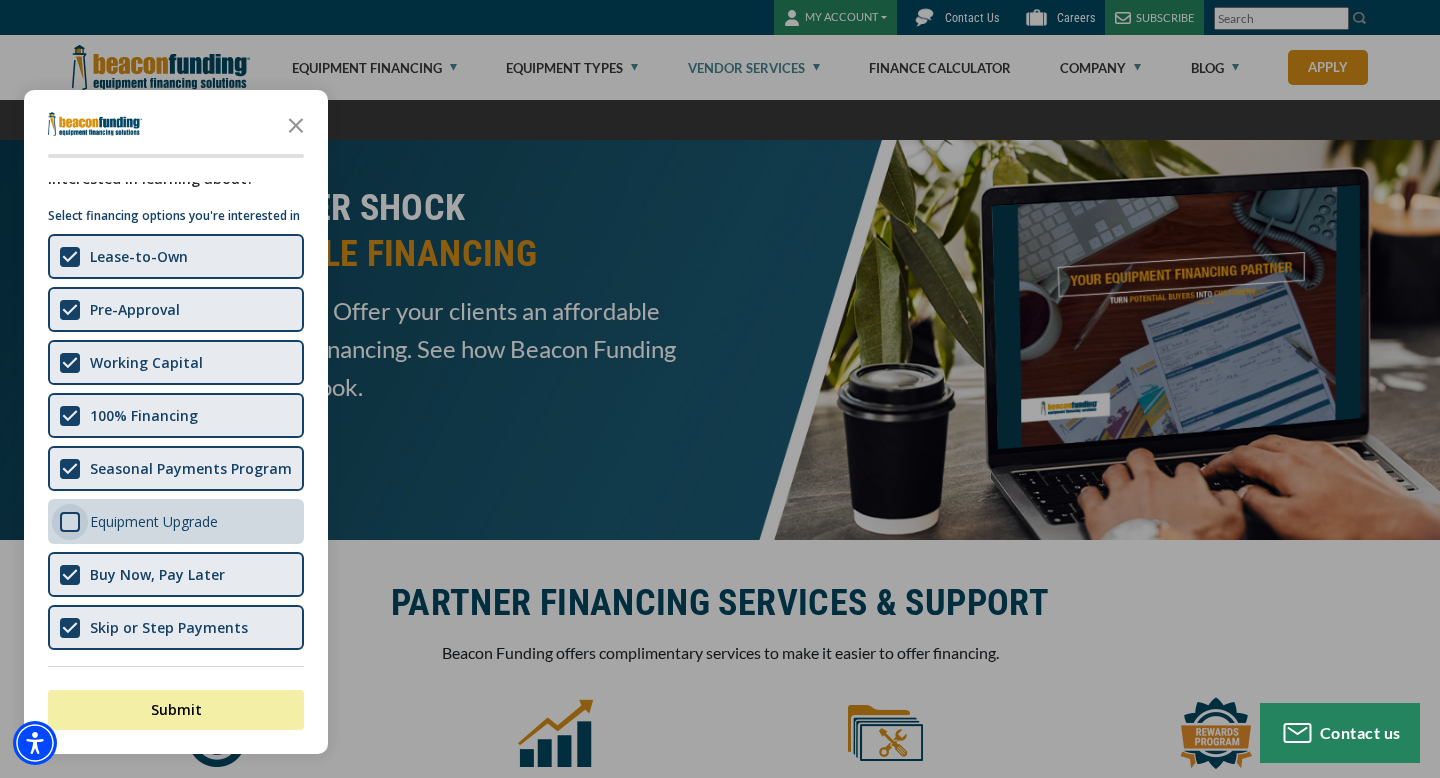 click at bounding box center [70, 522] 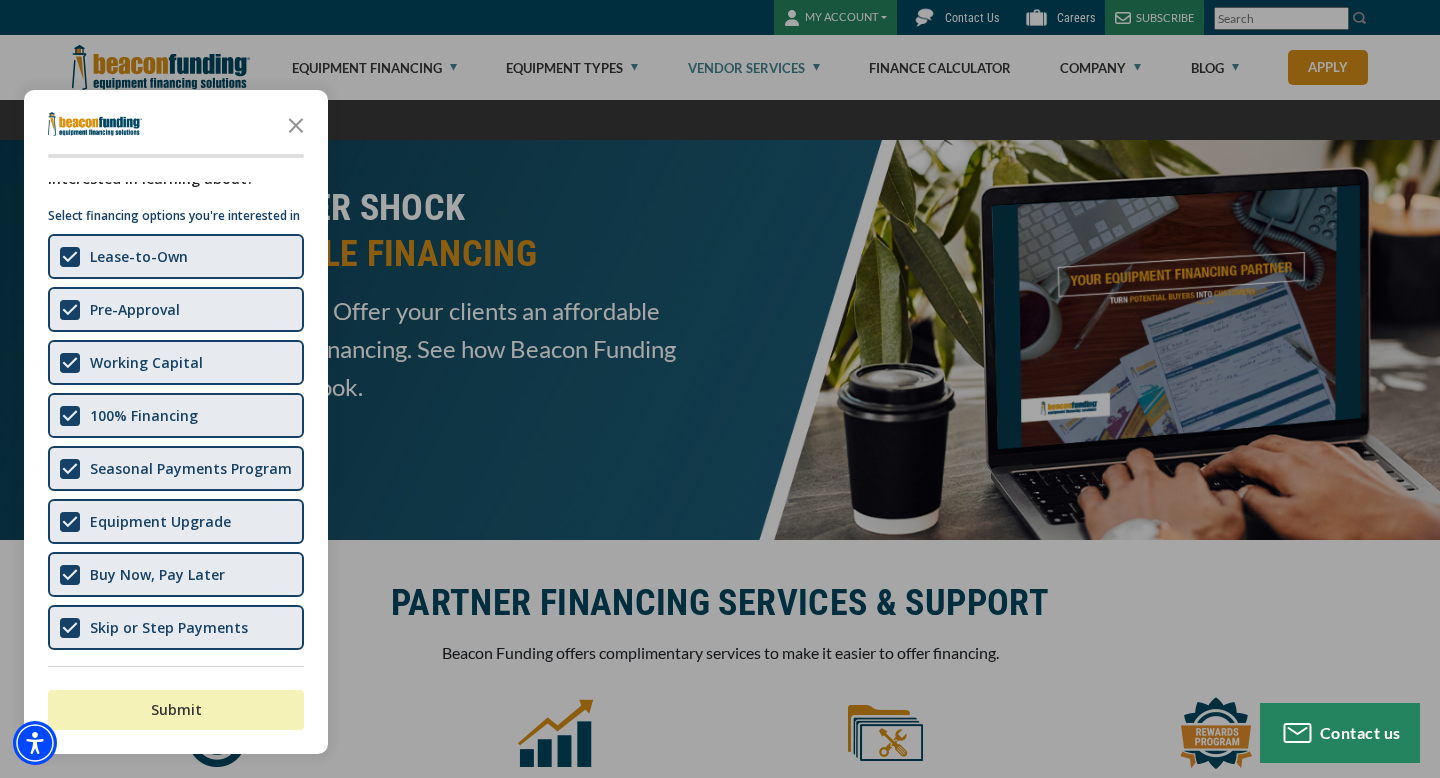 click on "Submit" at bounding box center (176, 710) 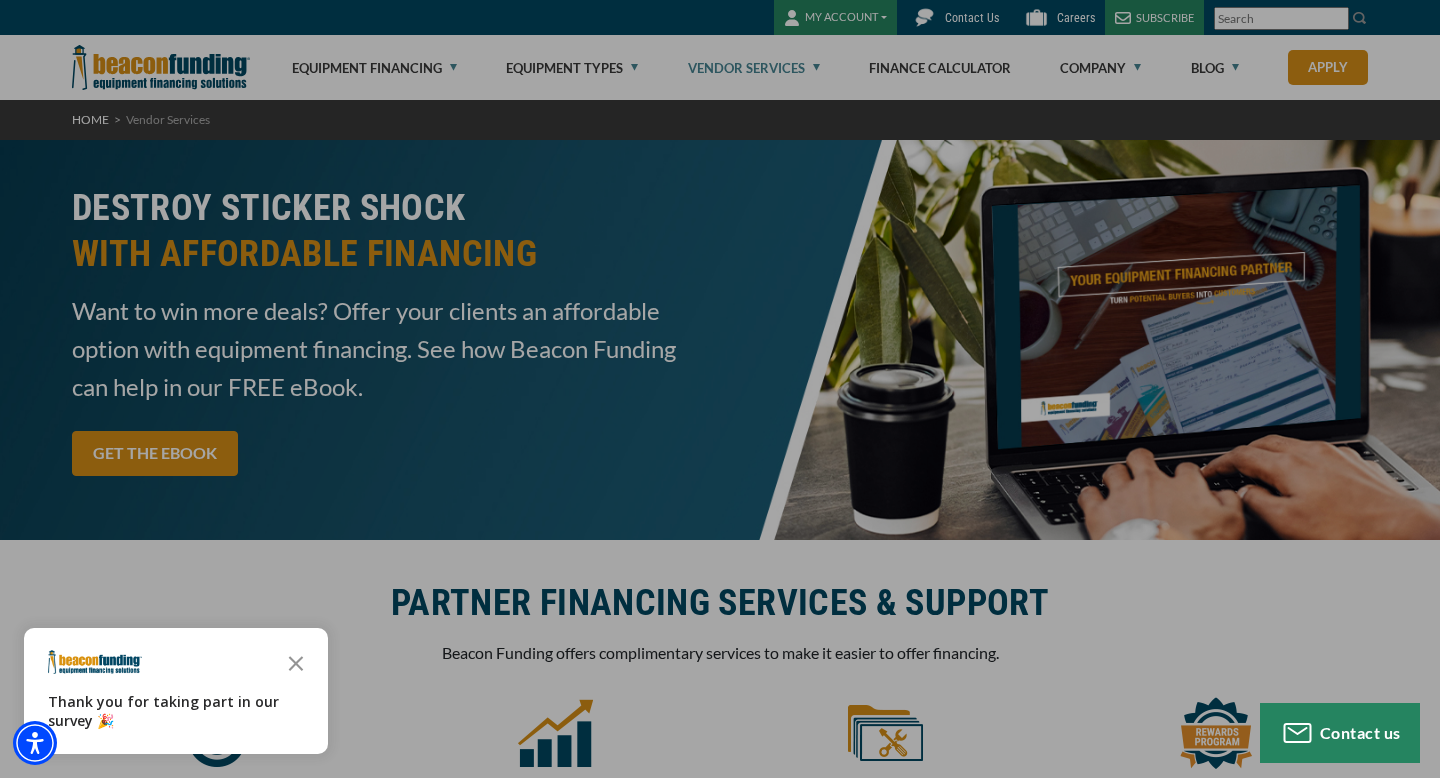 click at bounding box center [720, 389] 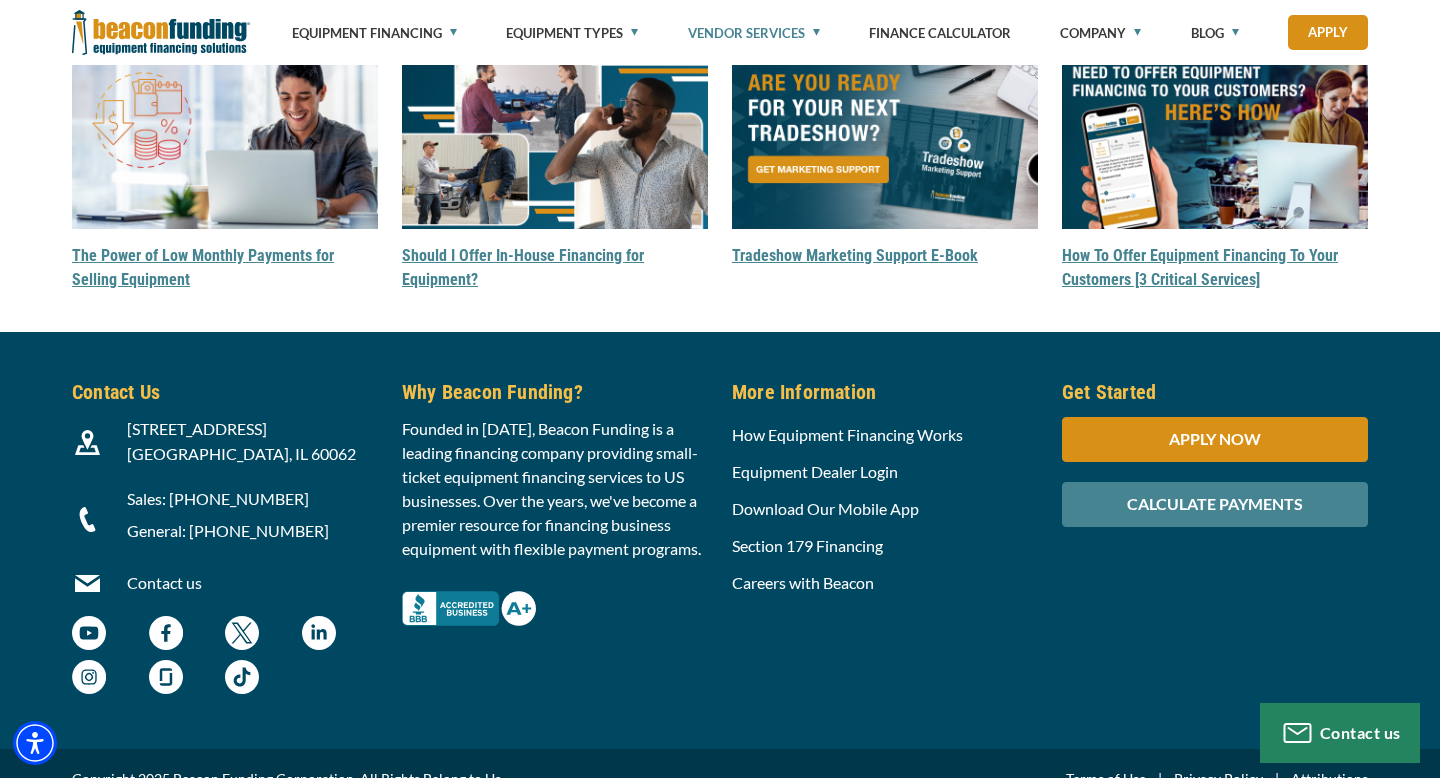 scroll, scrollTop: 6038, scrollLeft: 0, axis: vertical 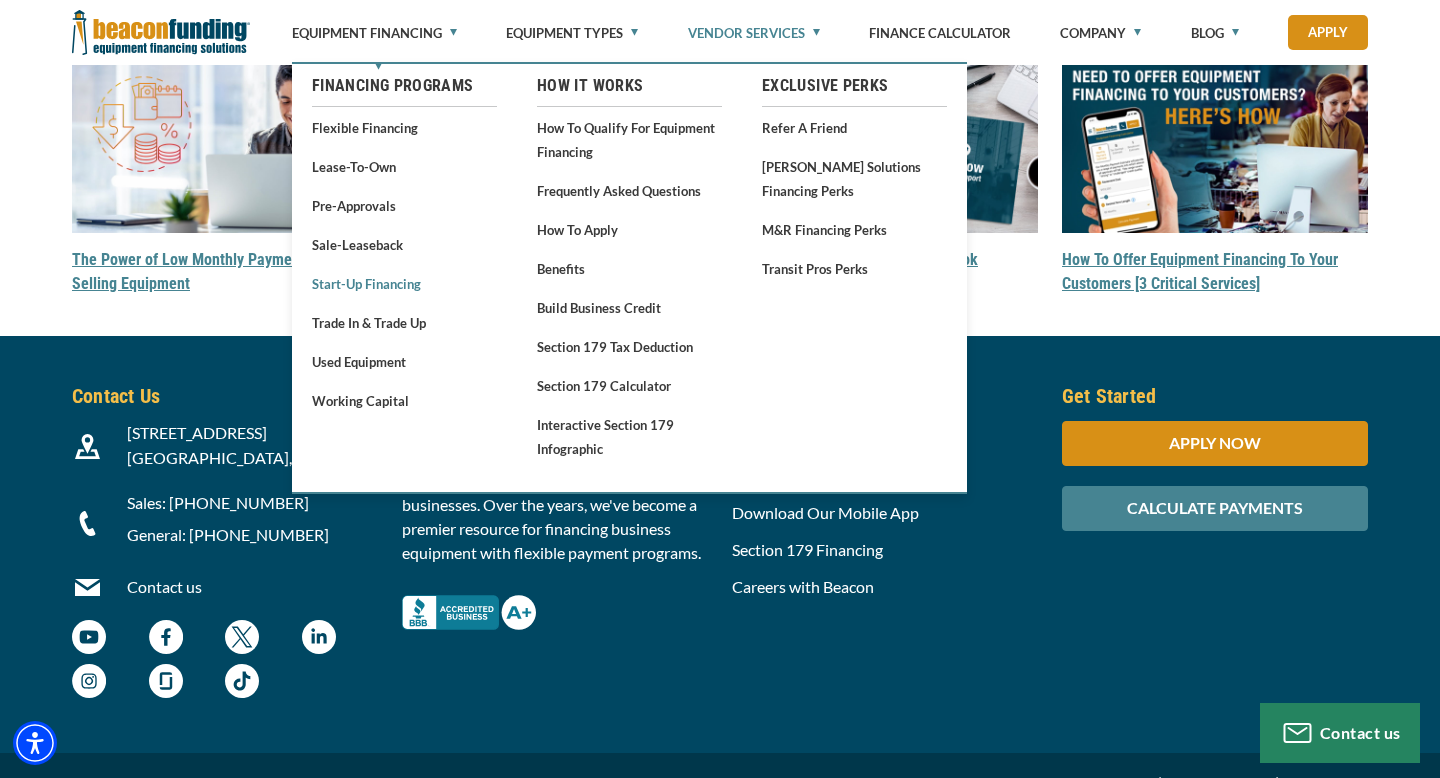 click on "Start-Up Financing" at bounding box center [404, 283] 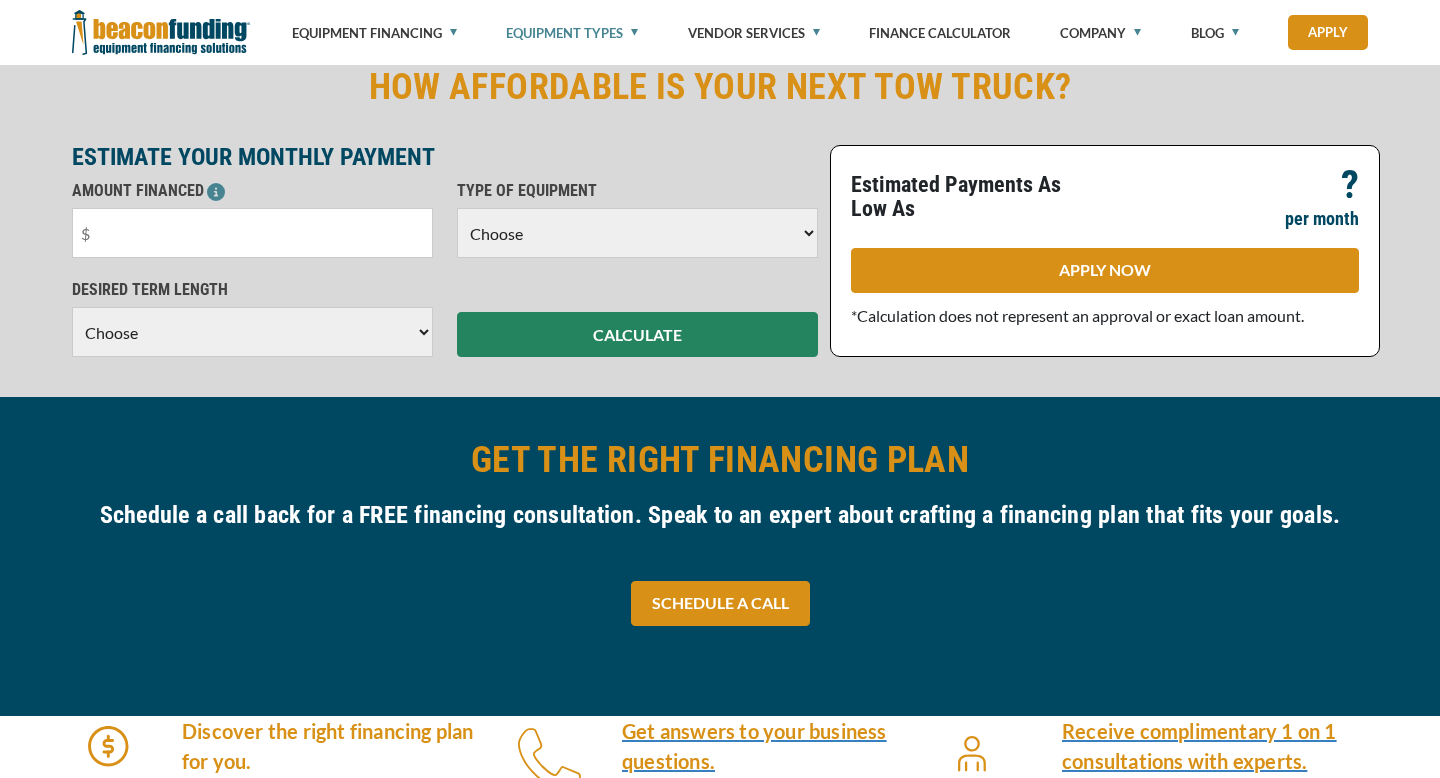 scroll, scrollTop: 897, scrollLeft: 0, axis: vertical 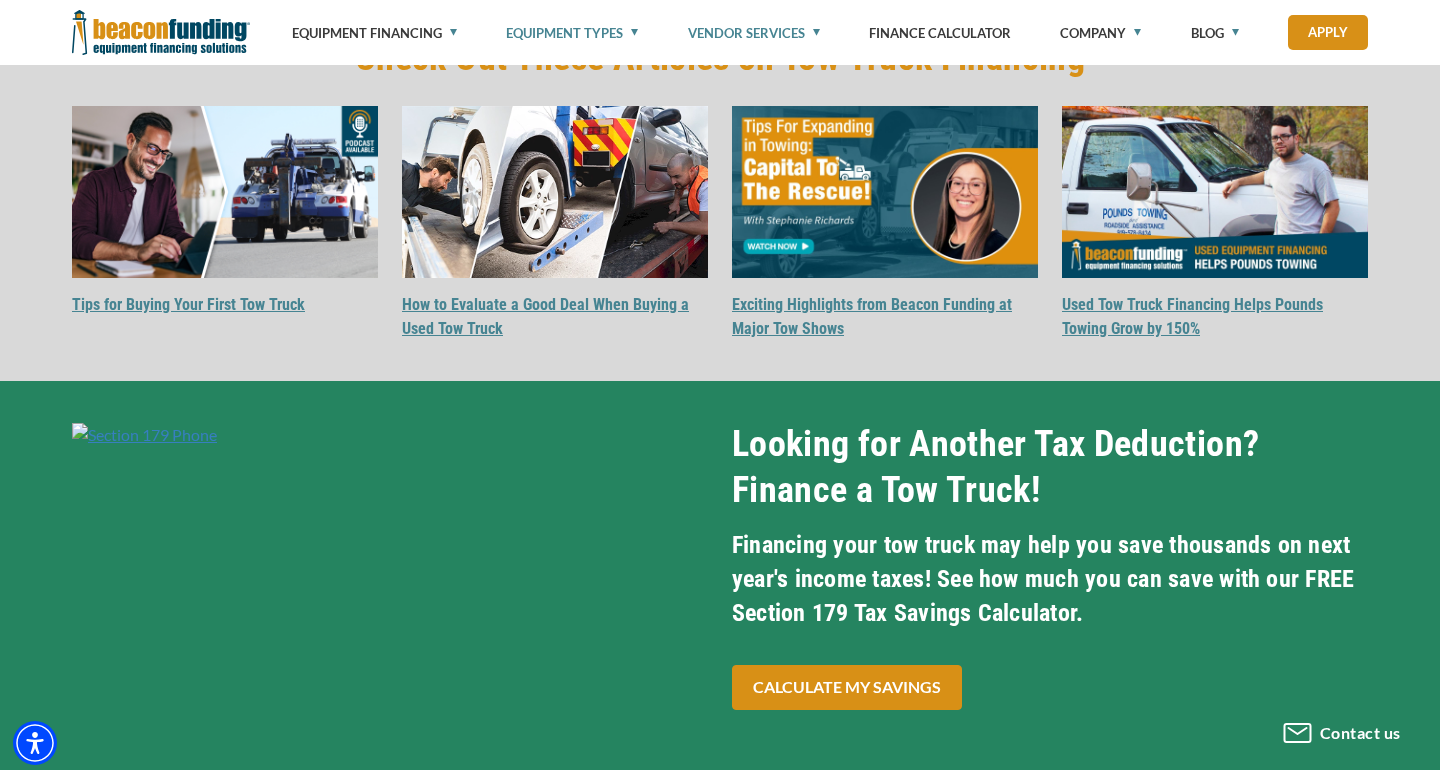 click on "Vendor Services" at bounding box center (754, 33) 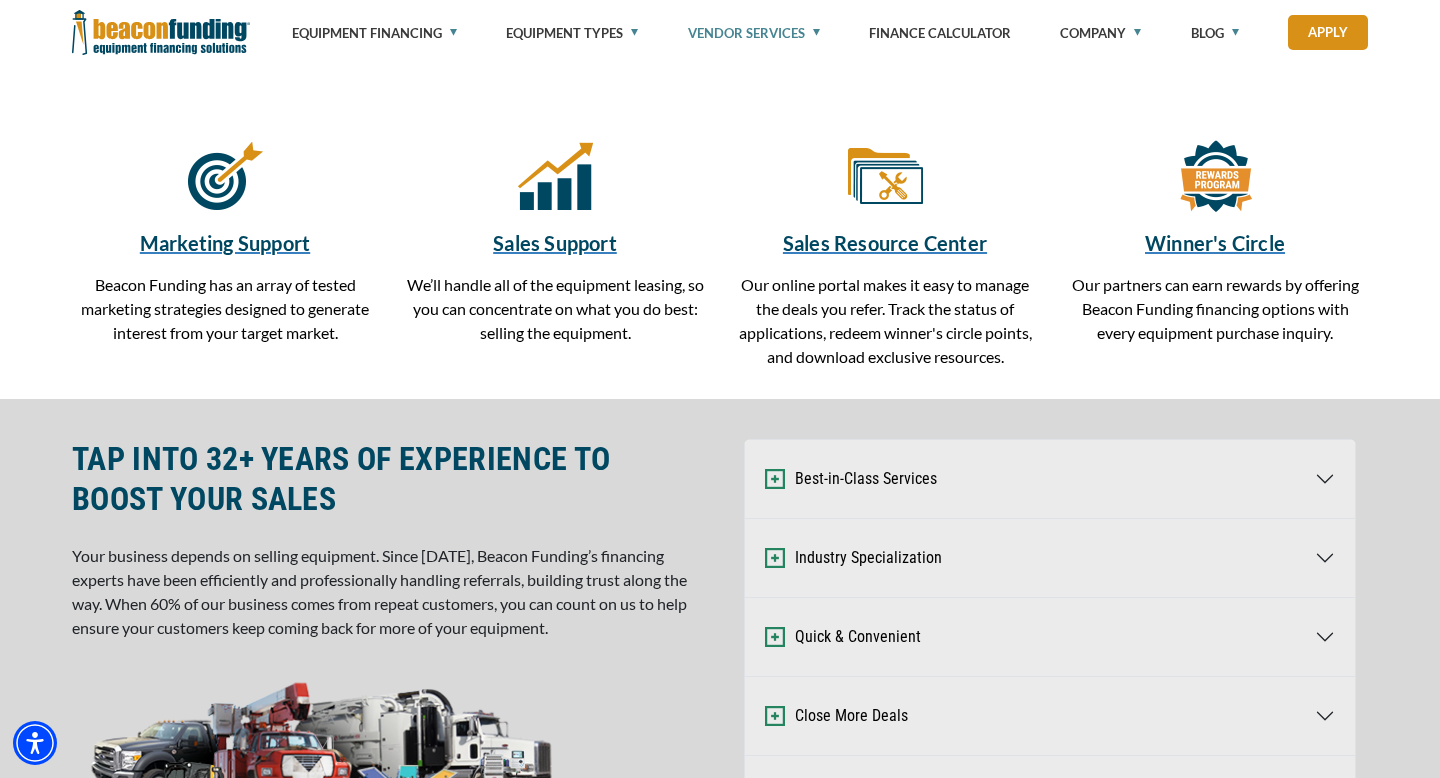 scroll, scrollTop: 1010, scrollLeft: 0, axis: vertical 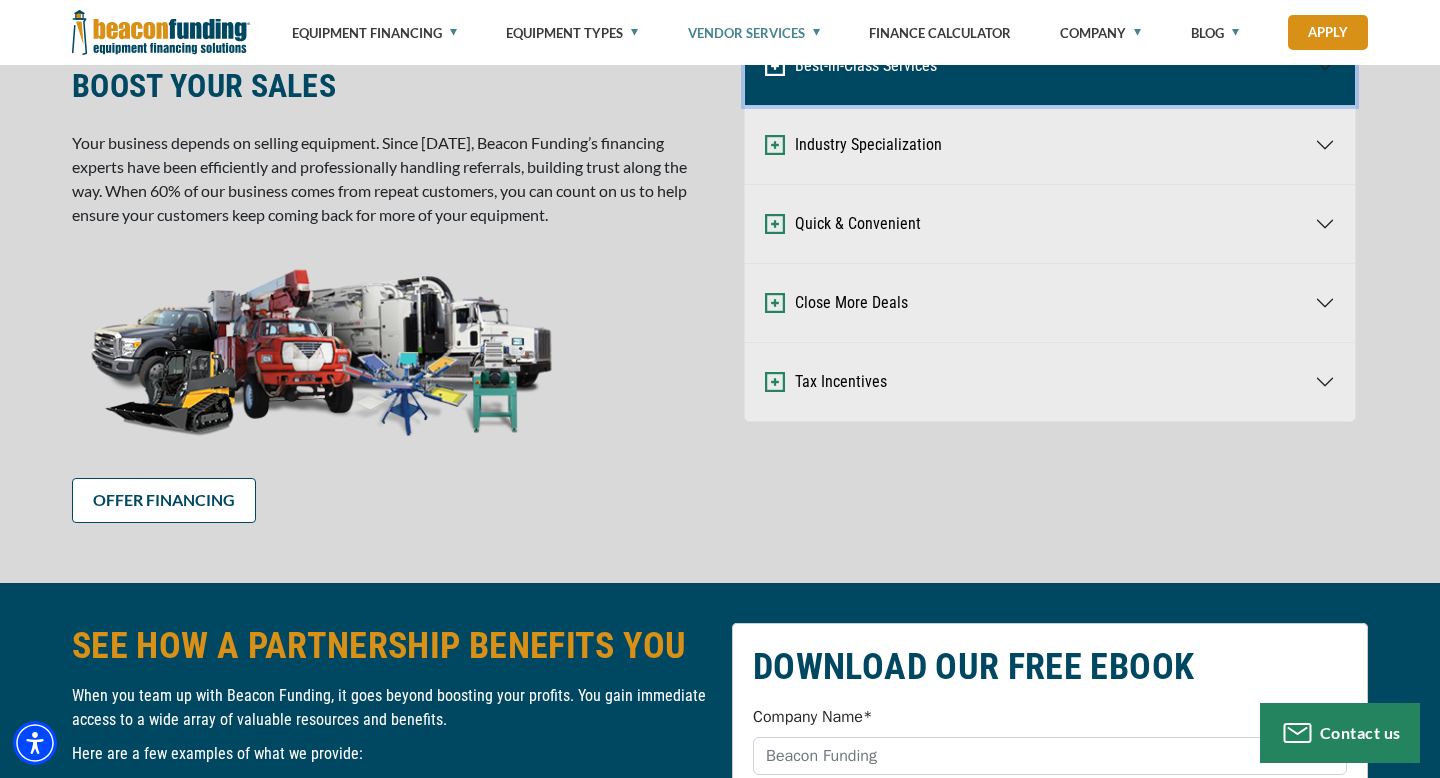 click on "Best-in-Class Services" at bounding box center (1050, 66) 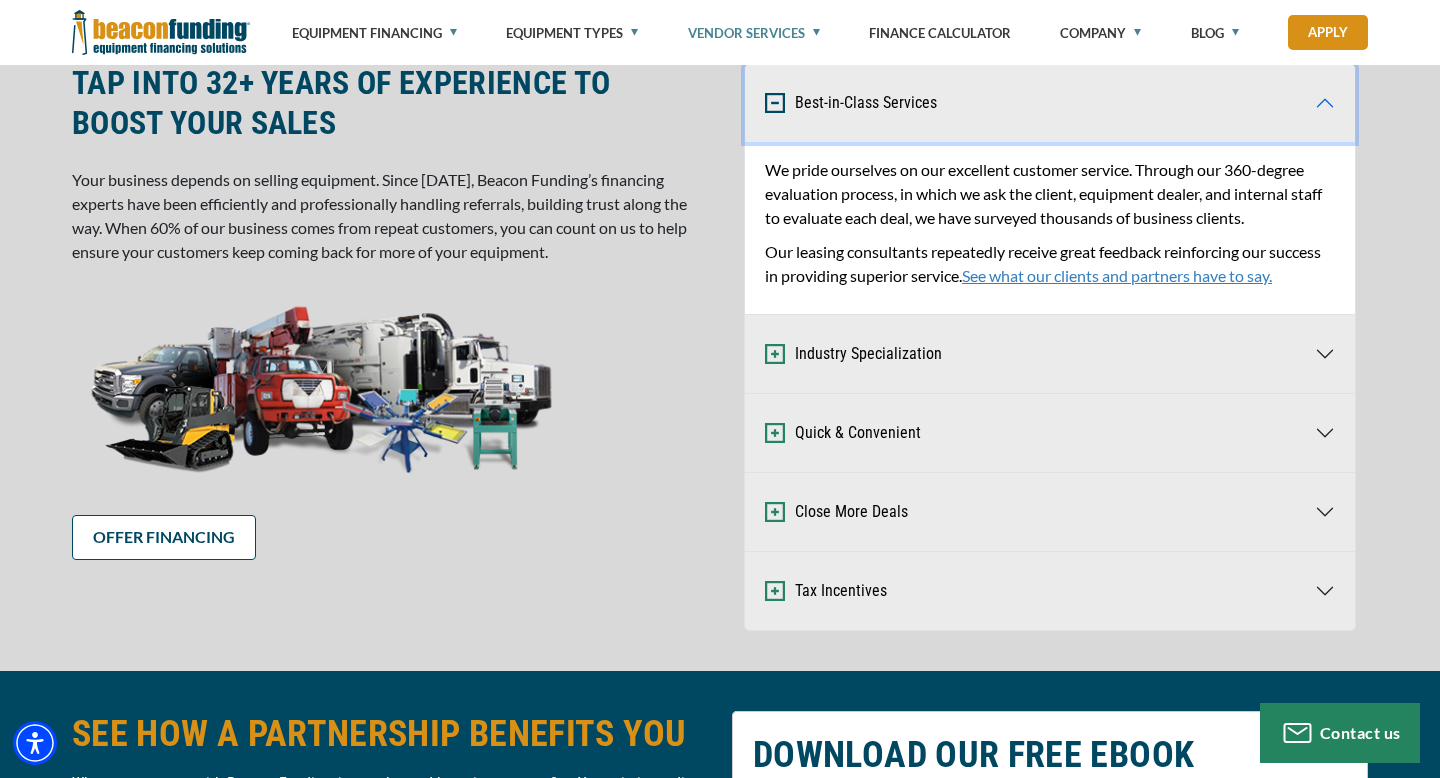 scroll, scrollTop: 969, scrollLeft: 0, axis: vertical 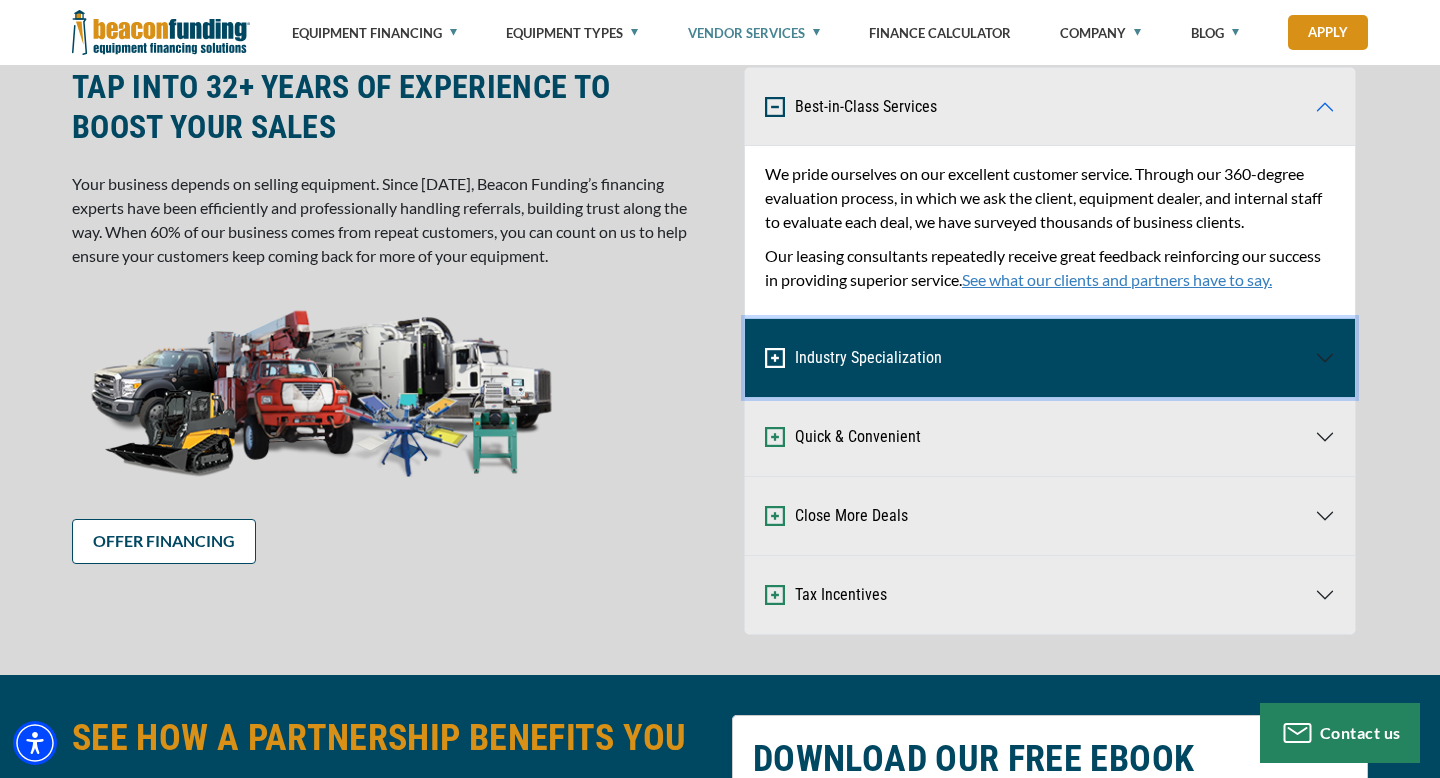 click on "Industry Specialization" at bounding box center (1050, 358) 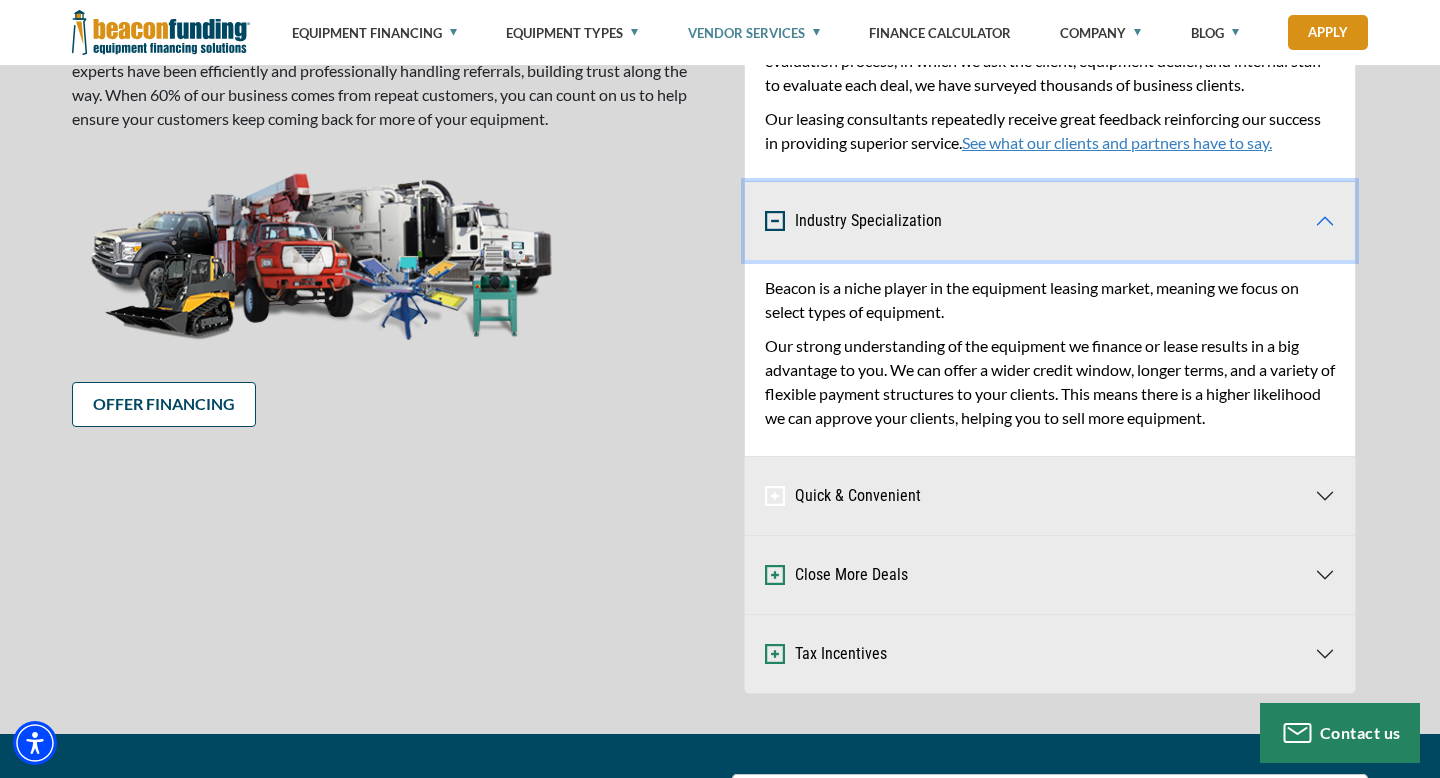 scroll, scrollTop: 1115, scrollLeft: 0, axis: vertical 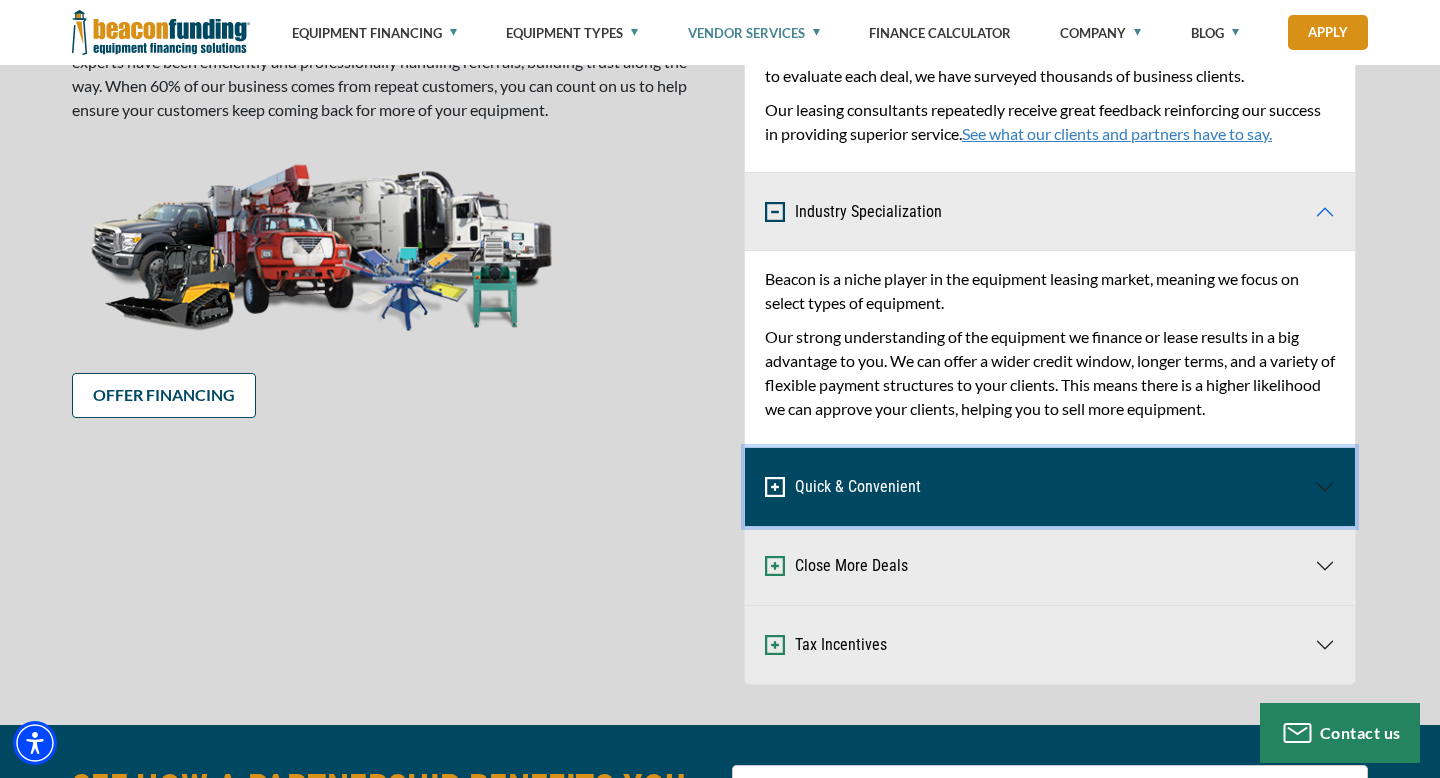 click on "Quick & Convenient" at bounding box center (1050, 487) 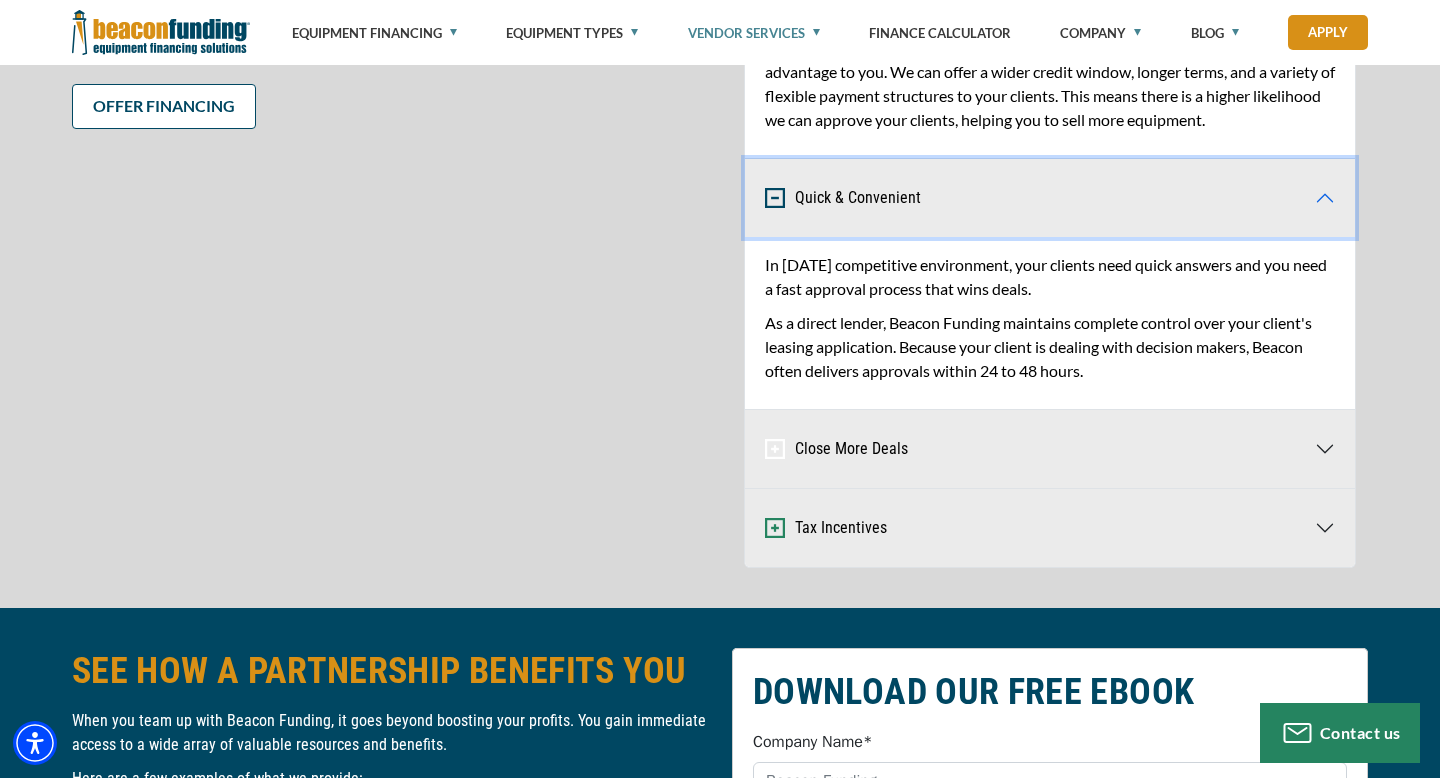 scroll, scrollTop: 1410, scrollLeft: 0, axis: vertical 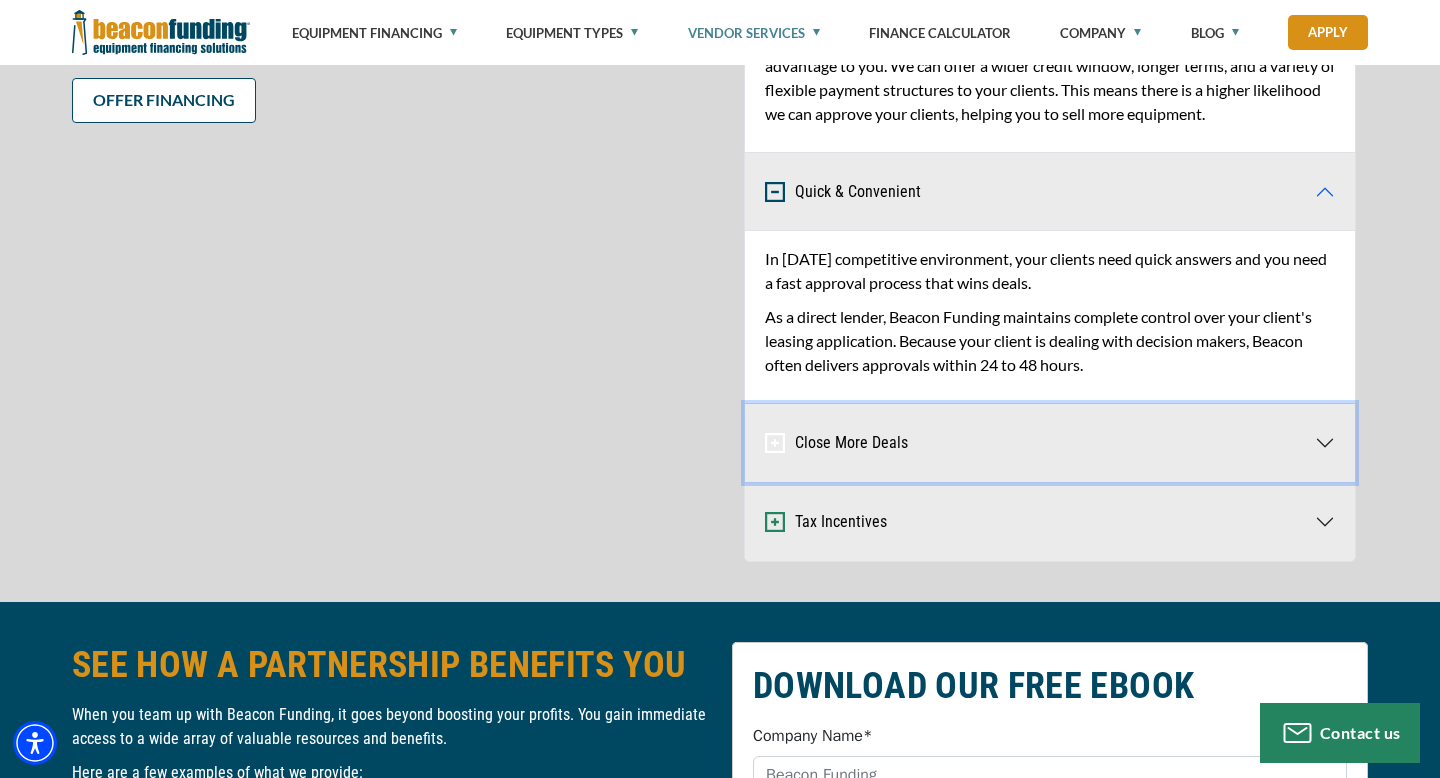 click on "Close More Deals" at bounding box center (1050, 443) 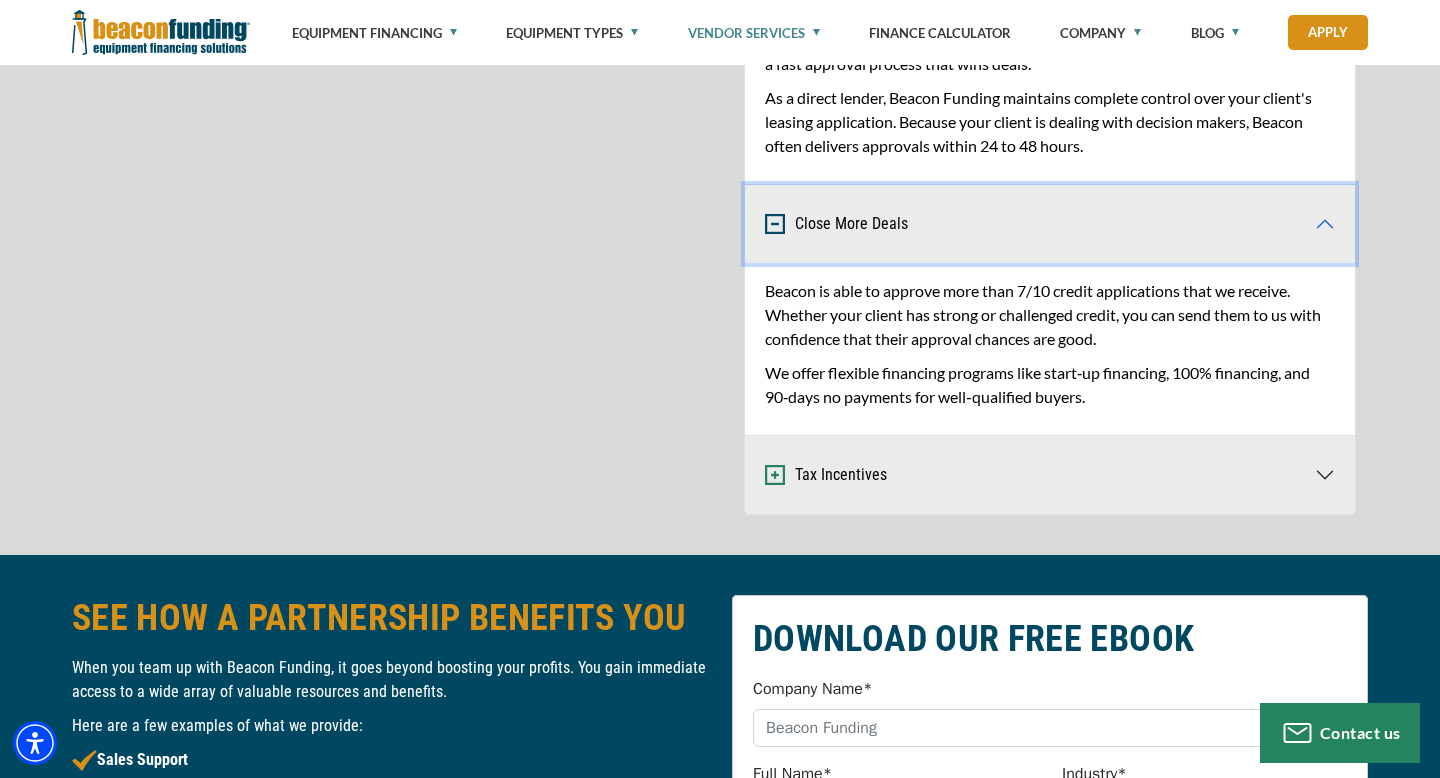 scroll, scrollTop: 1636, scrollLeft: 0, axis: vertical 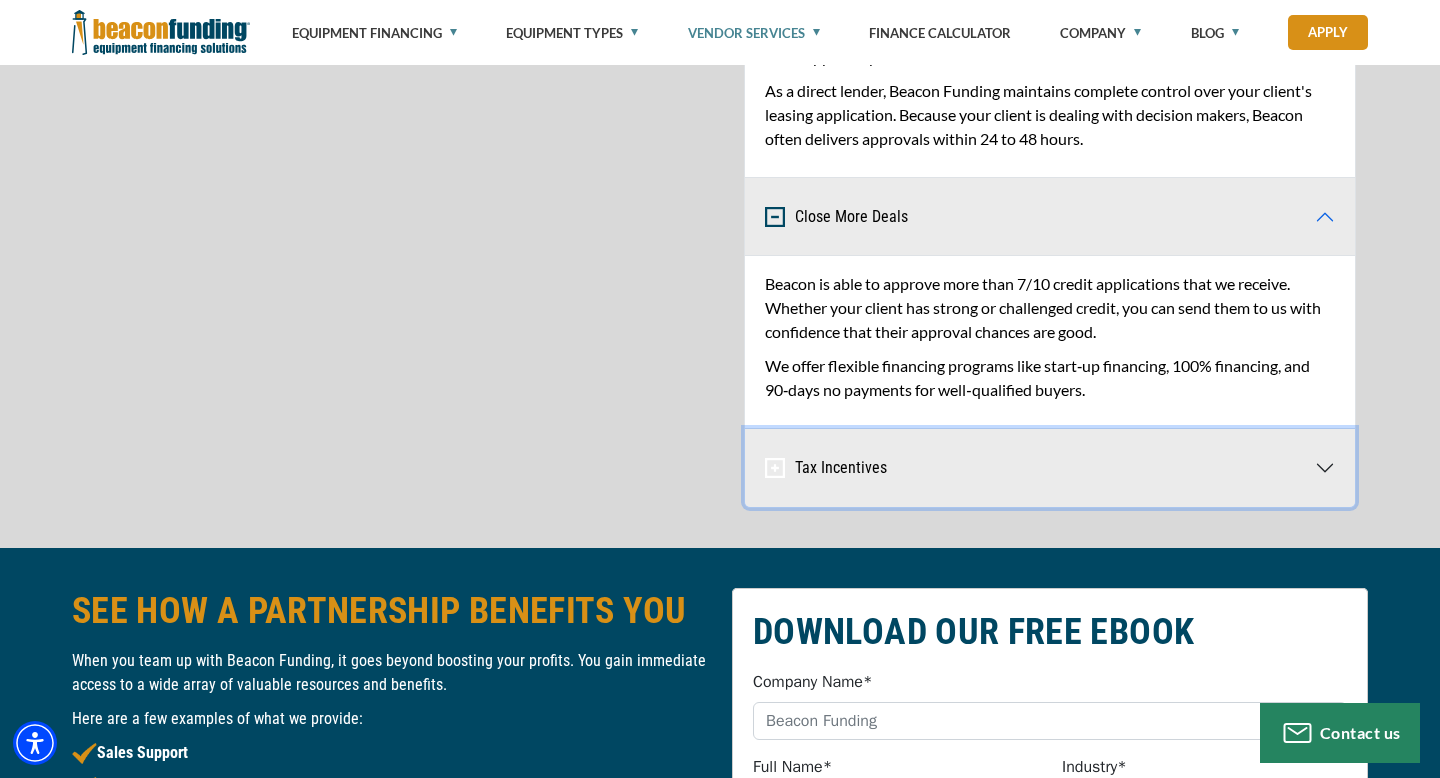click on "Tax Incentives" at bounding box center (1050, 468) 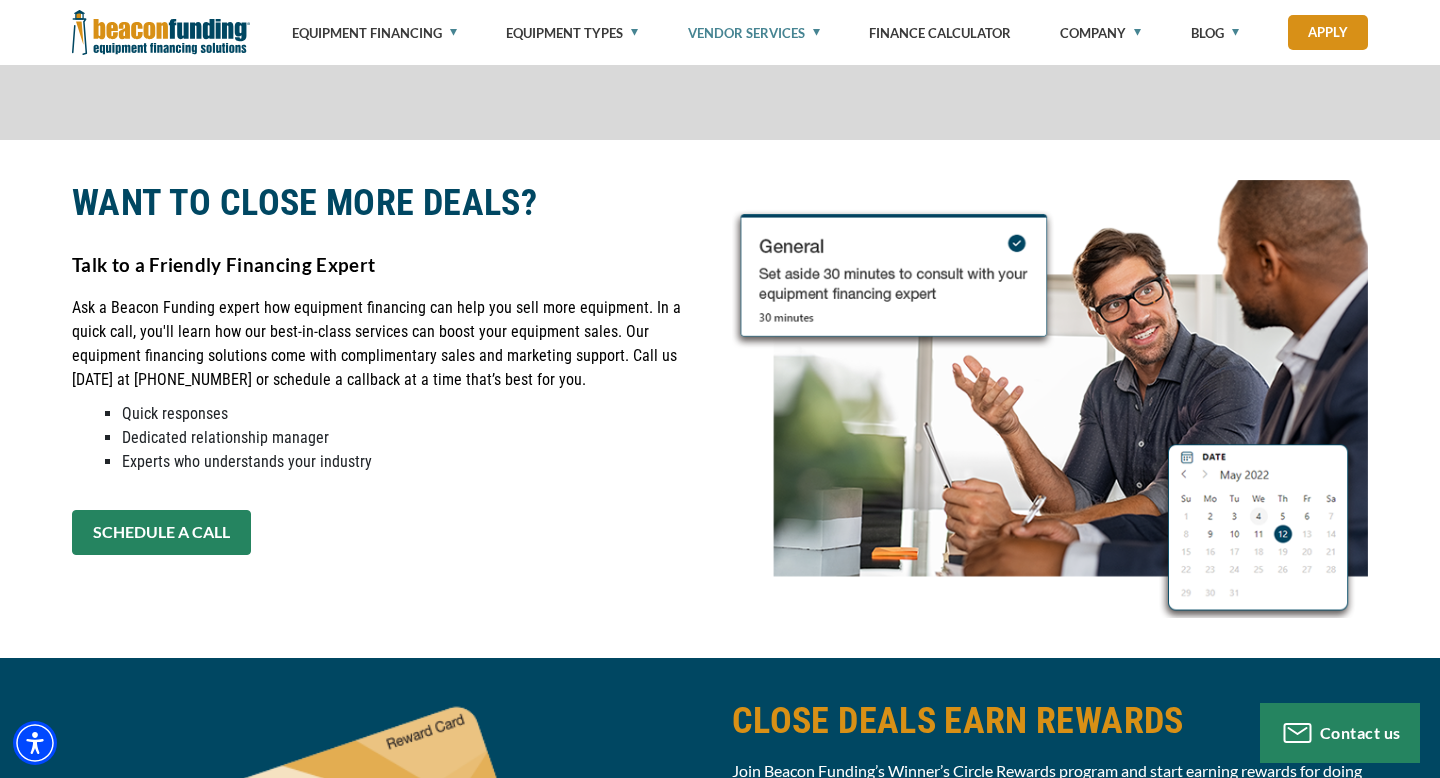 scroll, scrollTop: 3626, scrollLeft: 0, axis: vertical 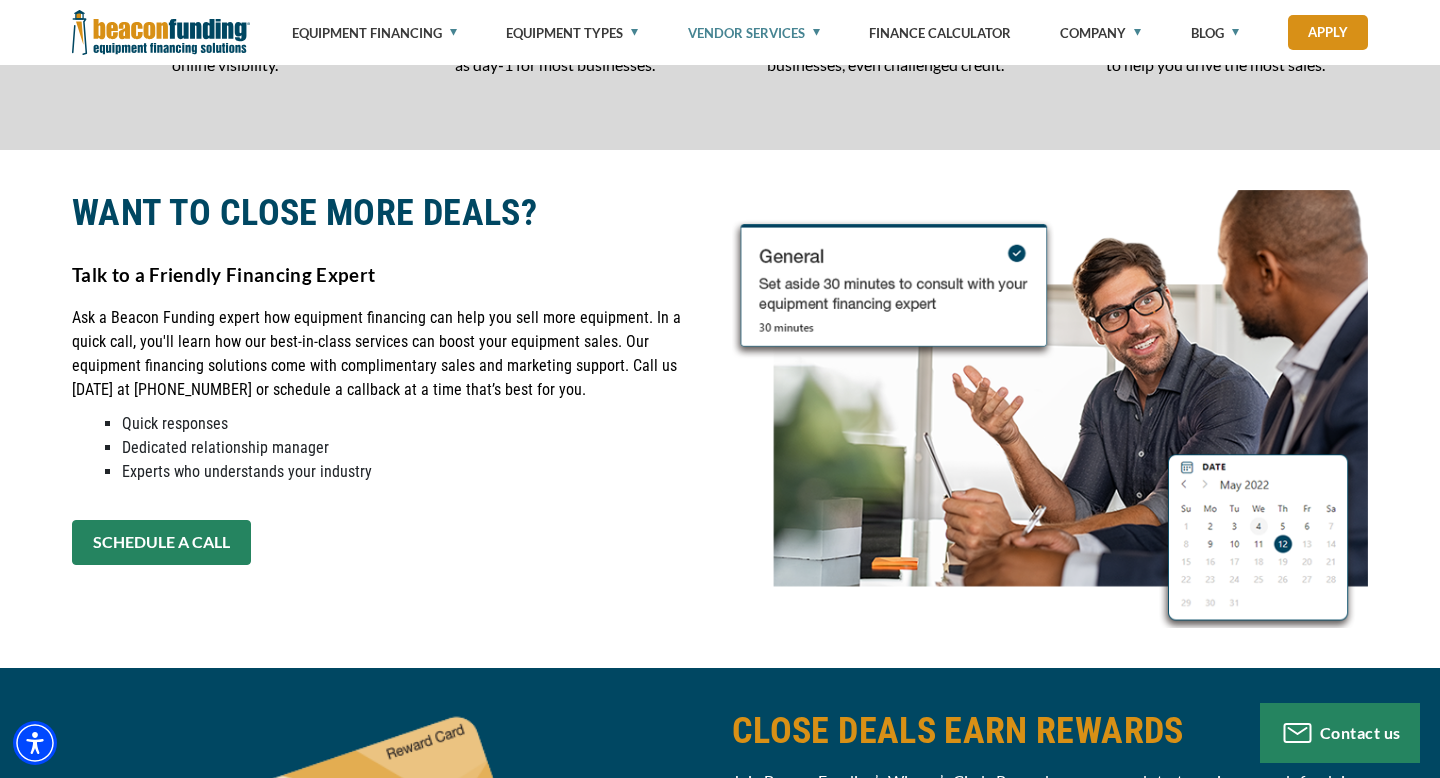 click on "SCHEDULE A CALL" at bounding box center (161, 542) 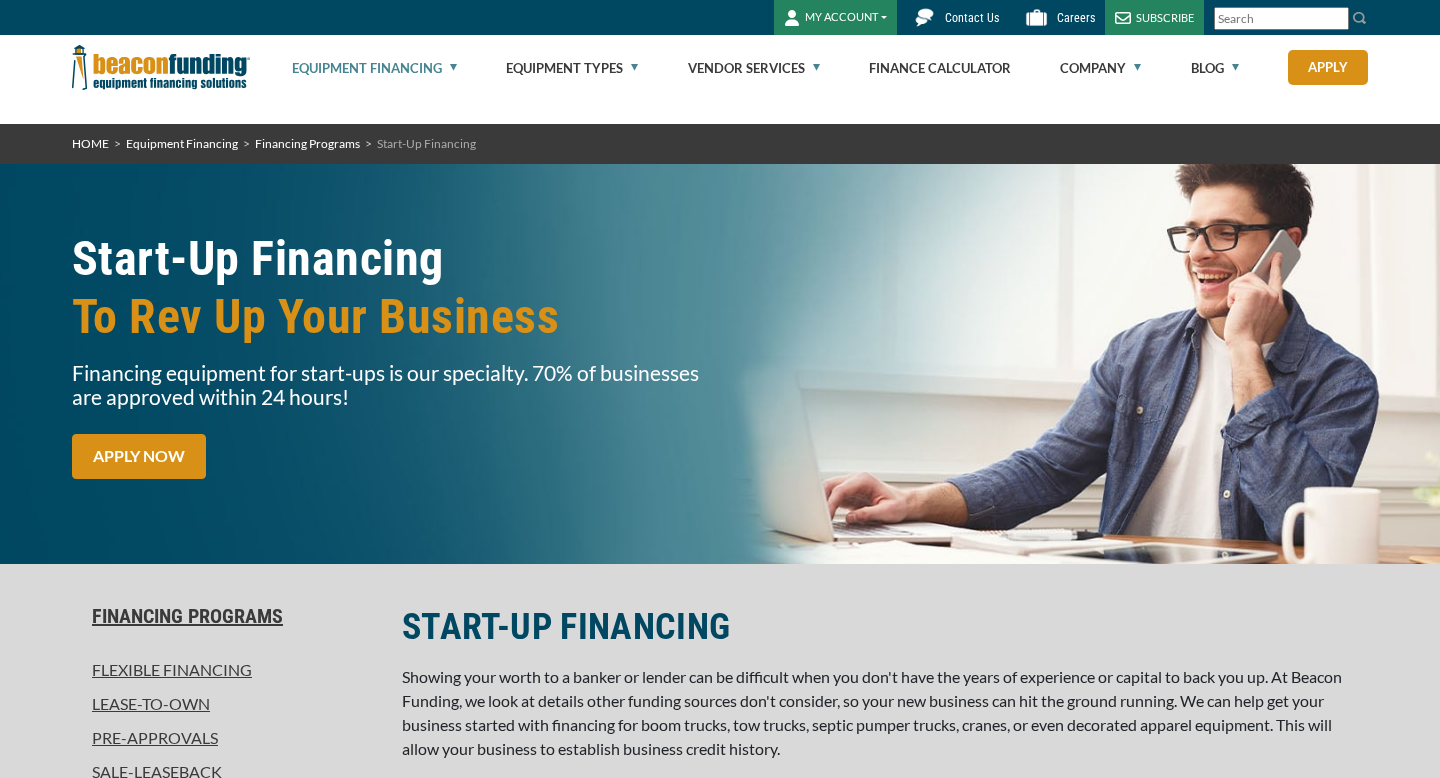 scroll, scrollTop: 0, scrollLeft: 0, axis: both 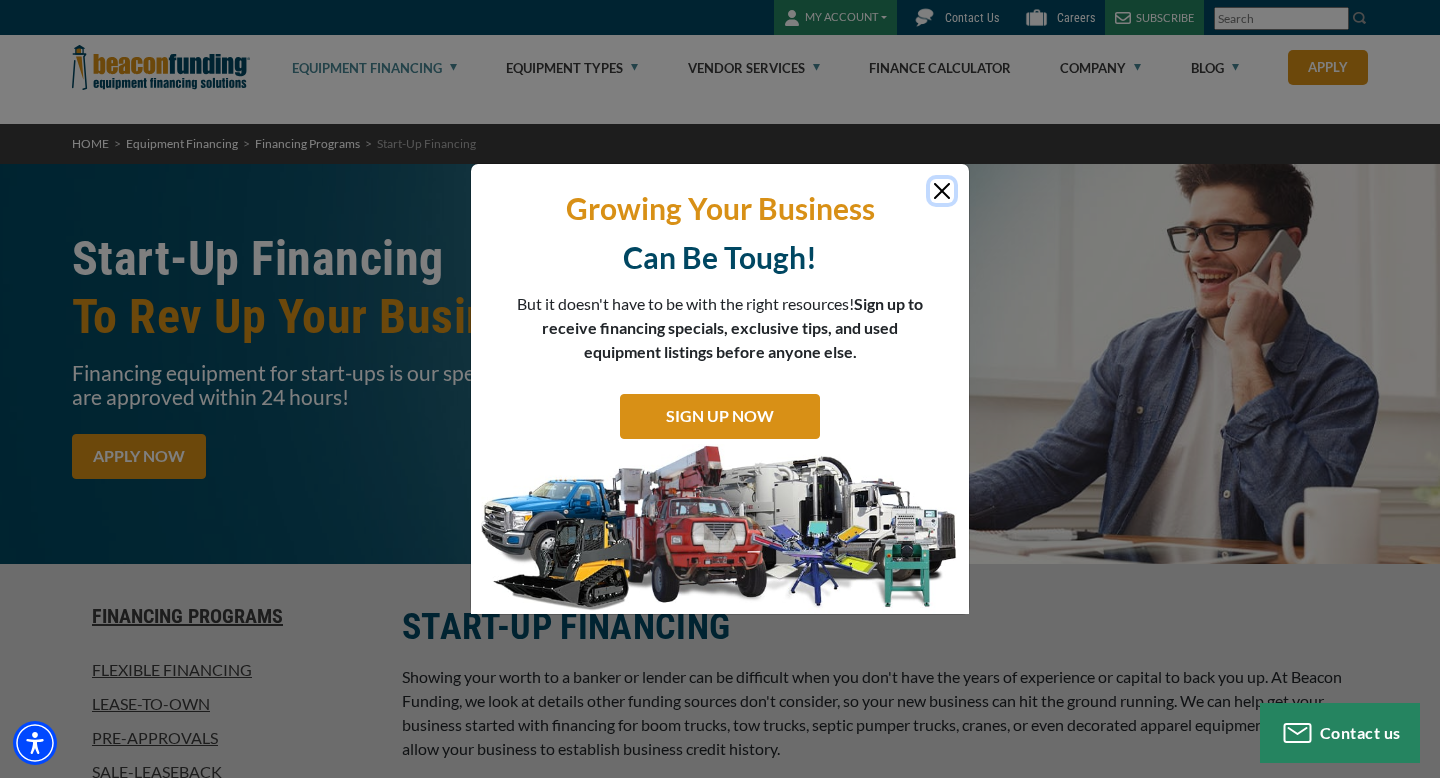 click at bounding box center (942, 191) 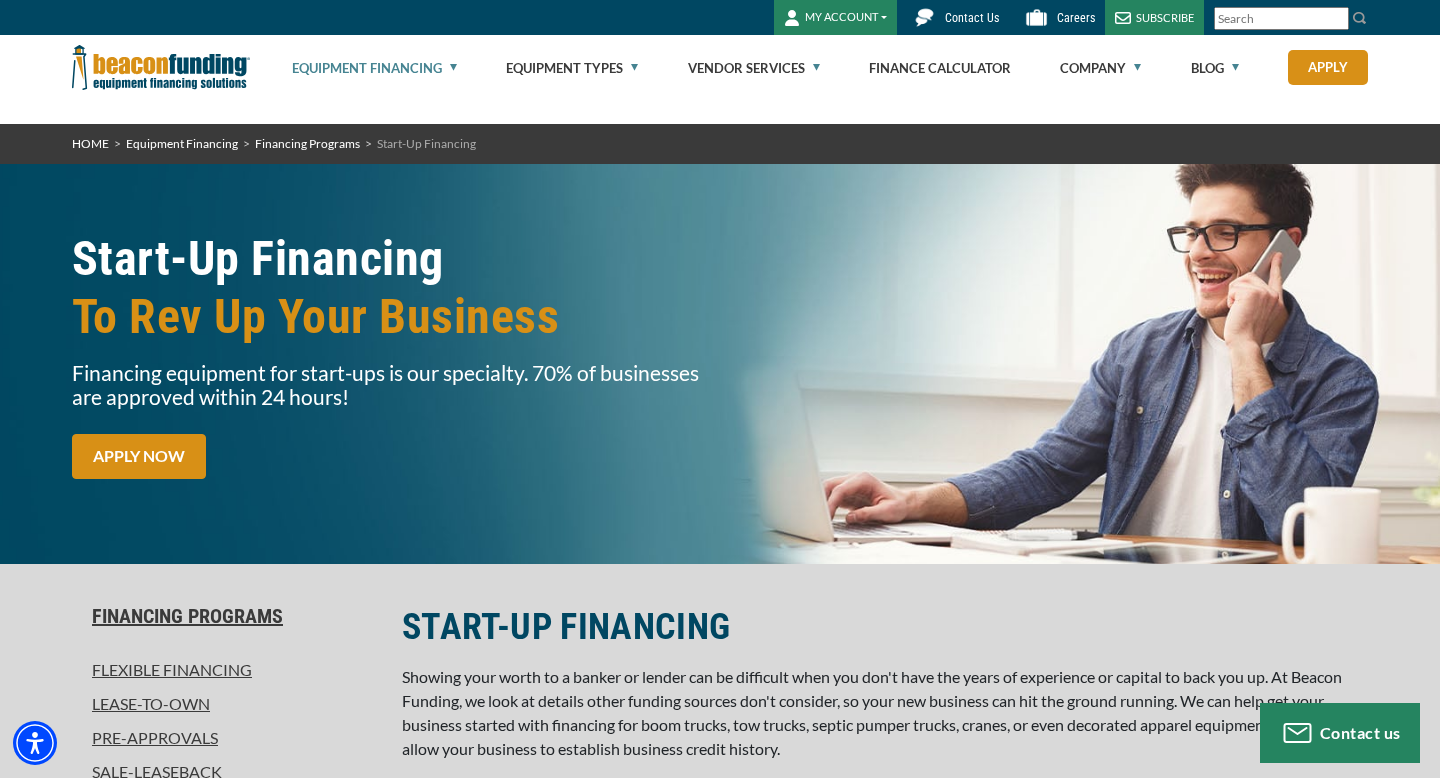 click on "START-UP FINANCING
Showing your worth to a banker or lender can be difficult when you don't have the years of experience or capital to back you up. At Beacon Funding, we look at details other funding sources don't consider, so your new business can hit the ground running. We can help get your business started with financing for boom trucks, tow trucks, septic pumper trucks, cranes, or even decorated apparel equipment. This will allow your business to establish business credit history.
Beacon reports to the credit agencies when you make timely payments so that you establish a strong payment reputation. This makes it easier for your business to obtain additional financing in the future. See how Beacon Funding can be a unique financing option for your start‑up business.
APPLY NOW" at bounding box center (885, 777) 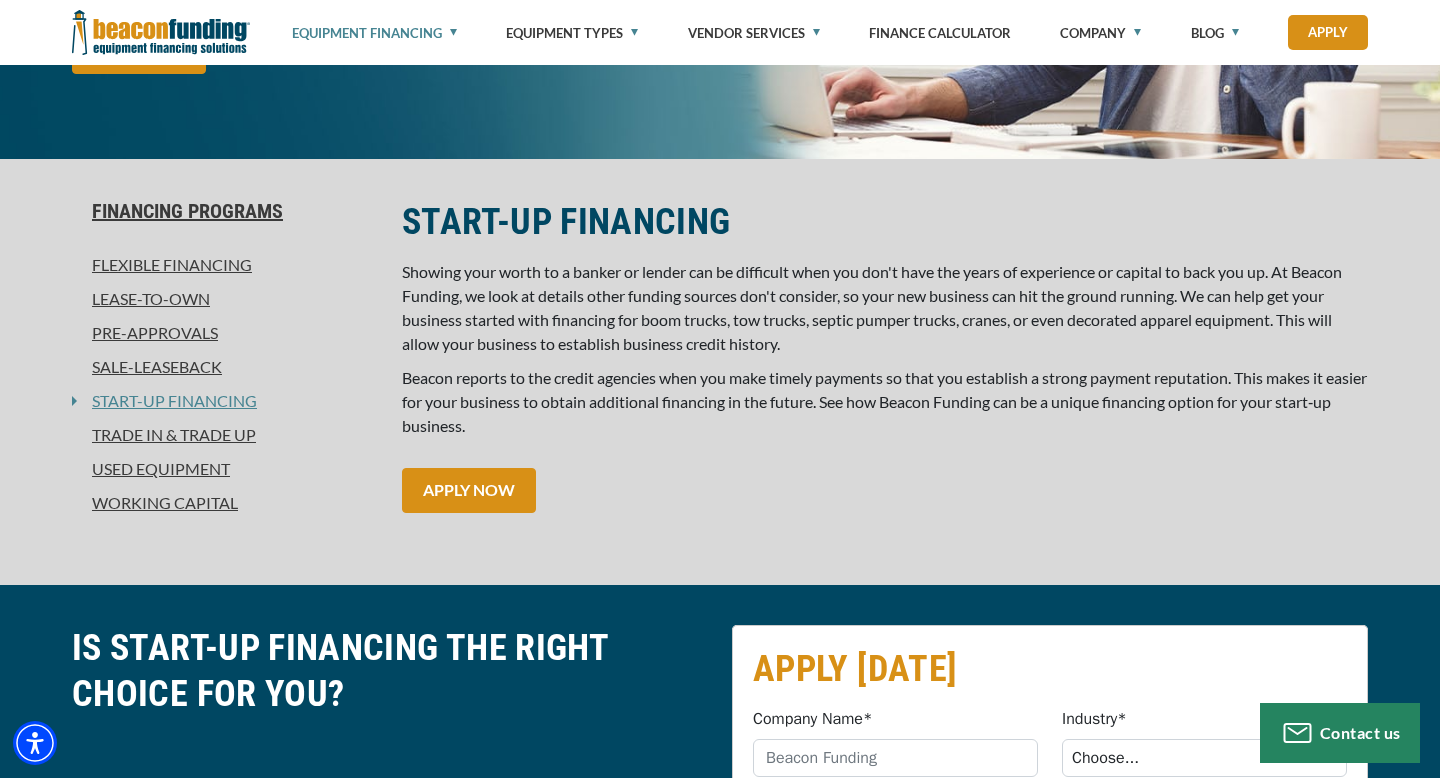 scroll, scrollTop: 419, scrollLeft: 0, axis: vertical 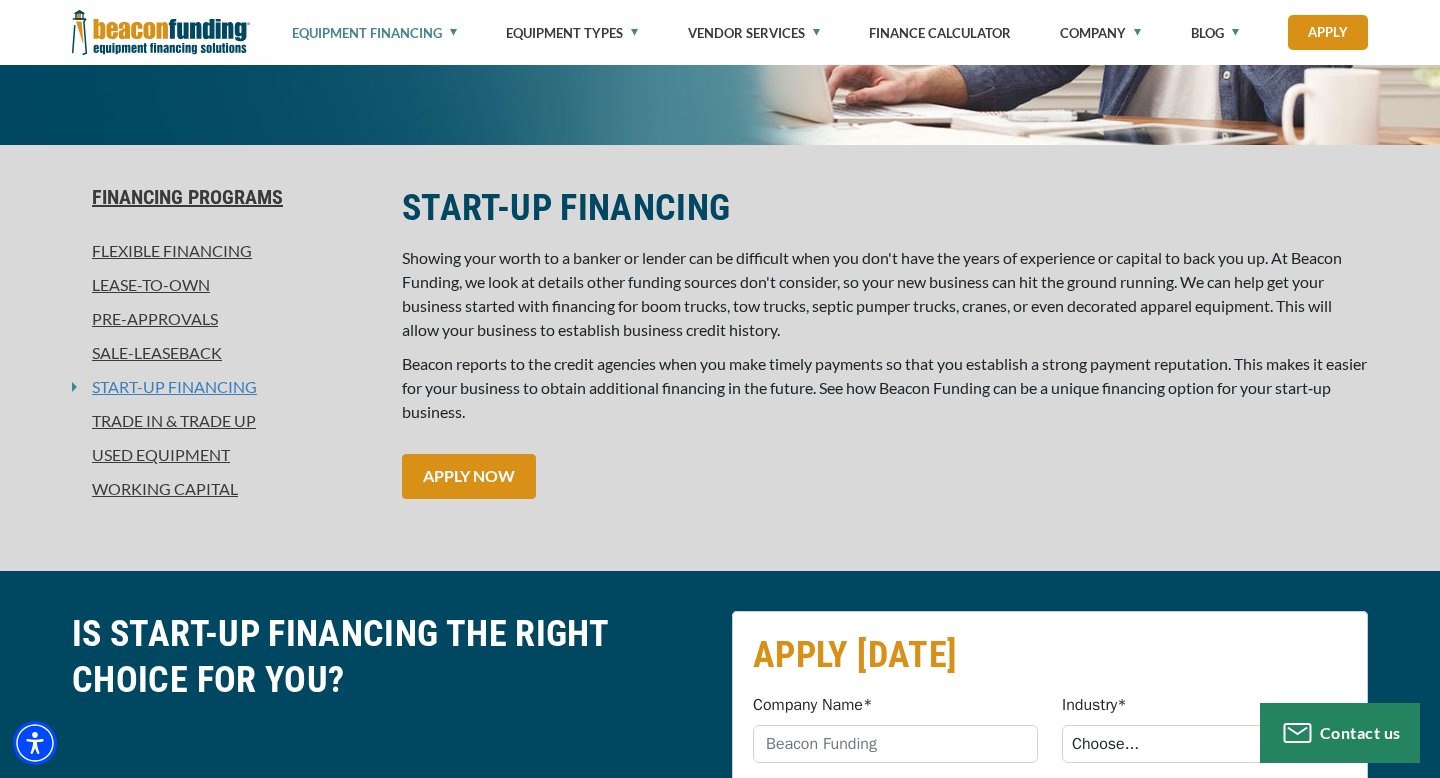 click on "Start-Up Financing" at bounding box center (167, 387) 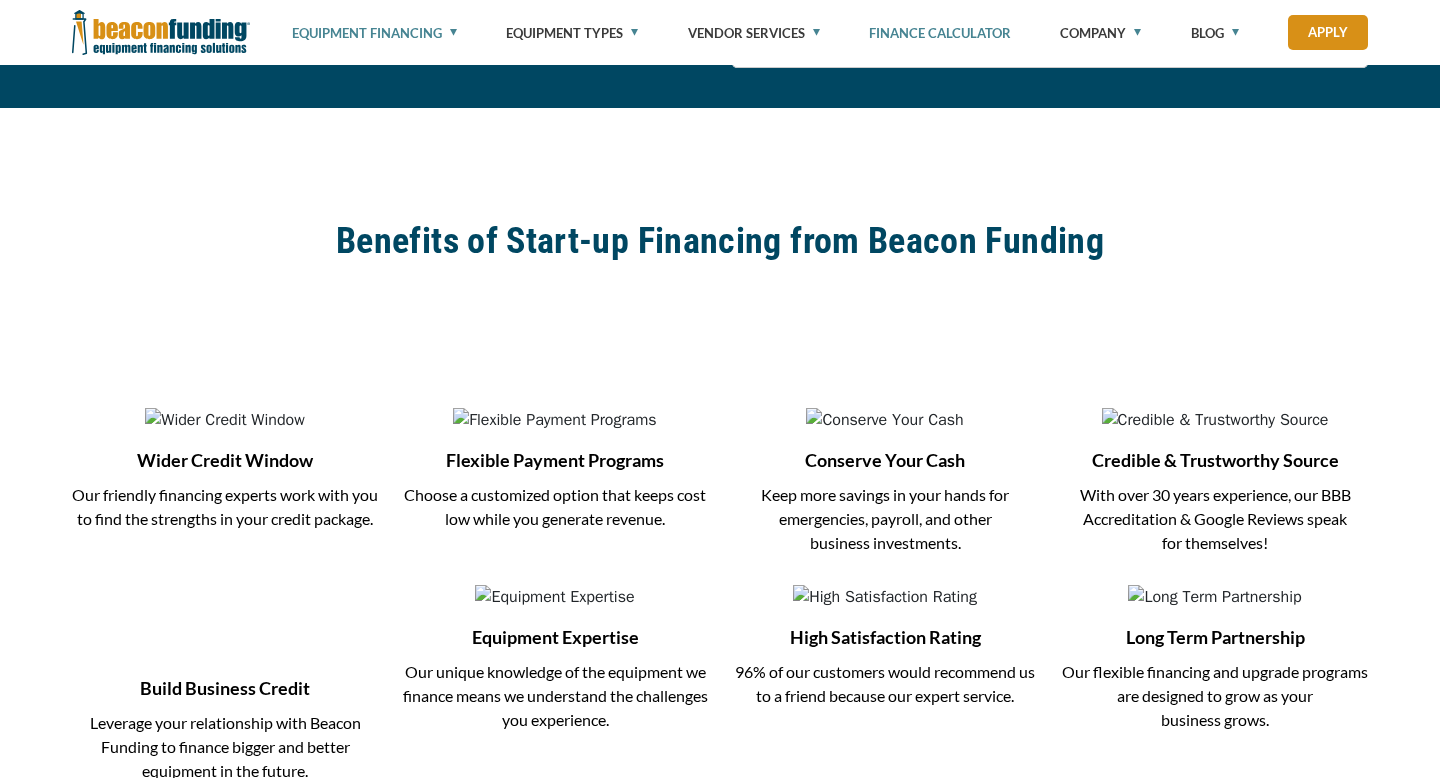 scroll, scrollTop: 1845, scrollLeft: 0, axis: vertical 